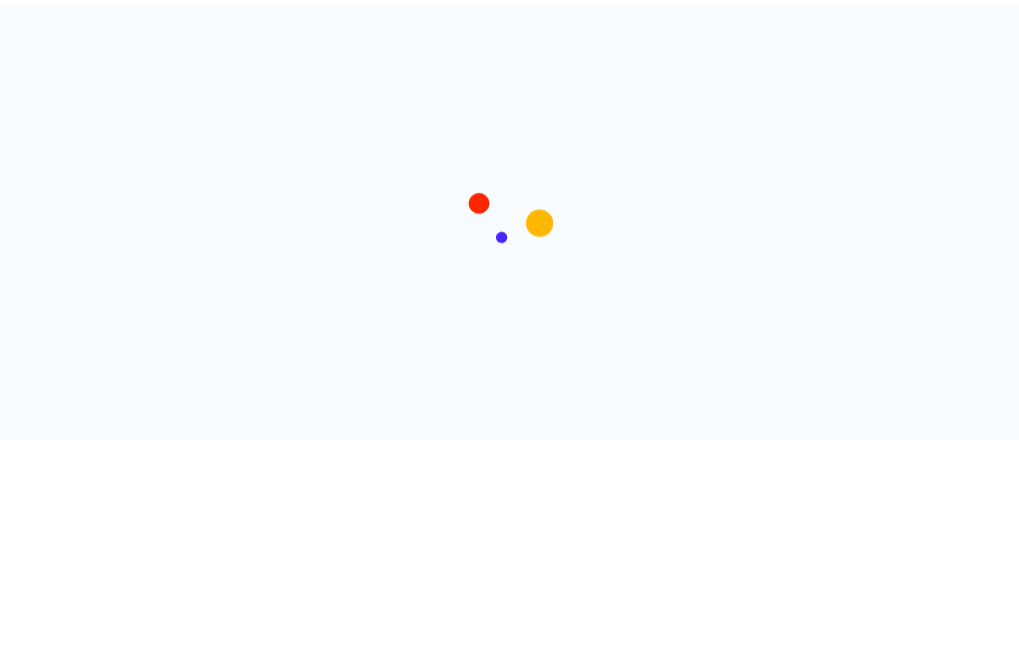 scroll, scrollTop: 0, scrollLeft: 0, axis: both 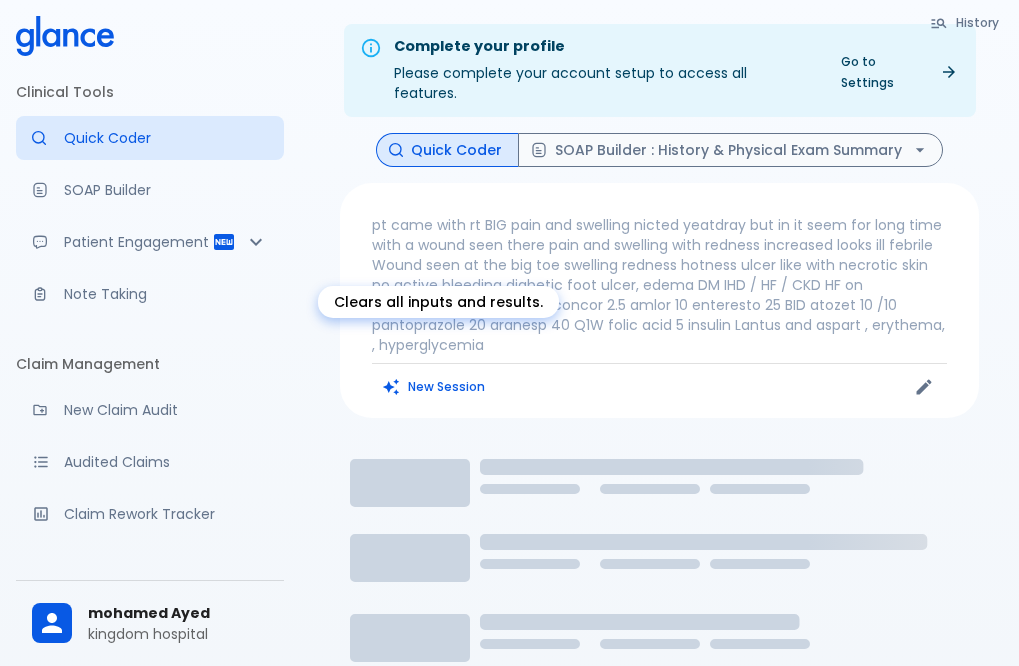 click on "New Session" at bounding box center (434, 386) 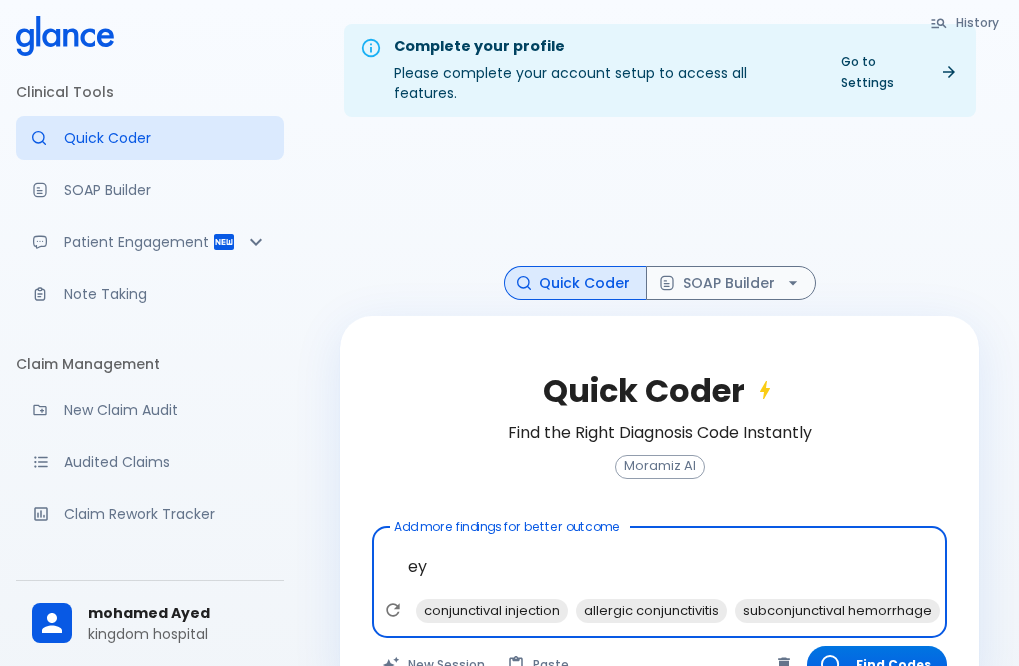 type on "e" 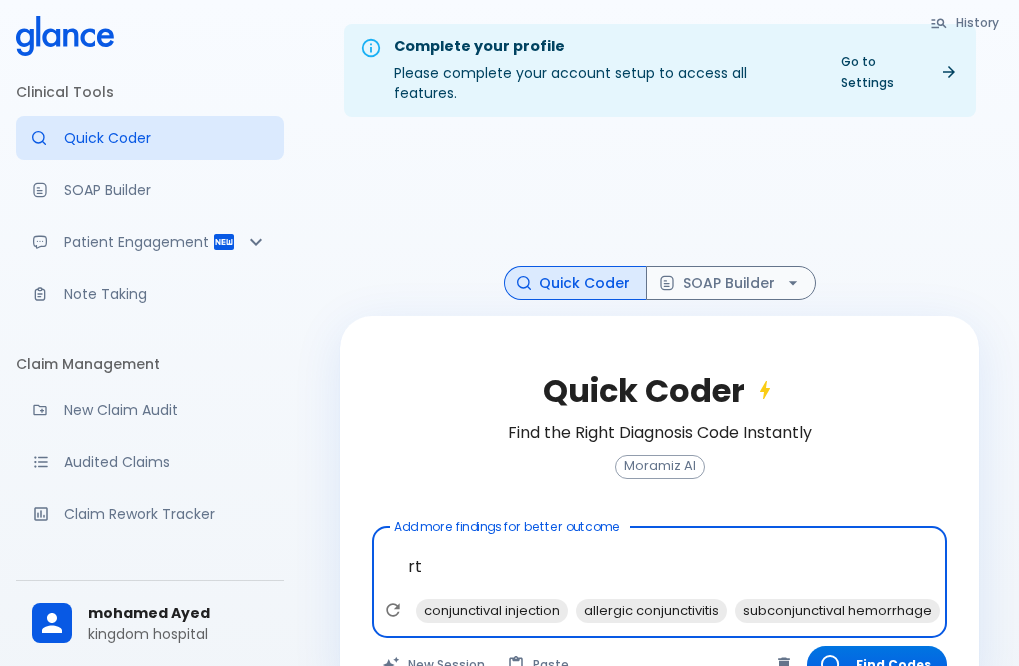 type on "r" 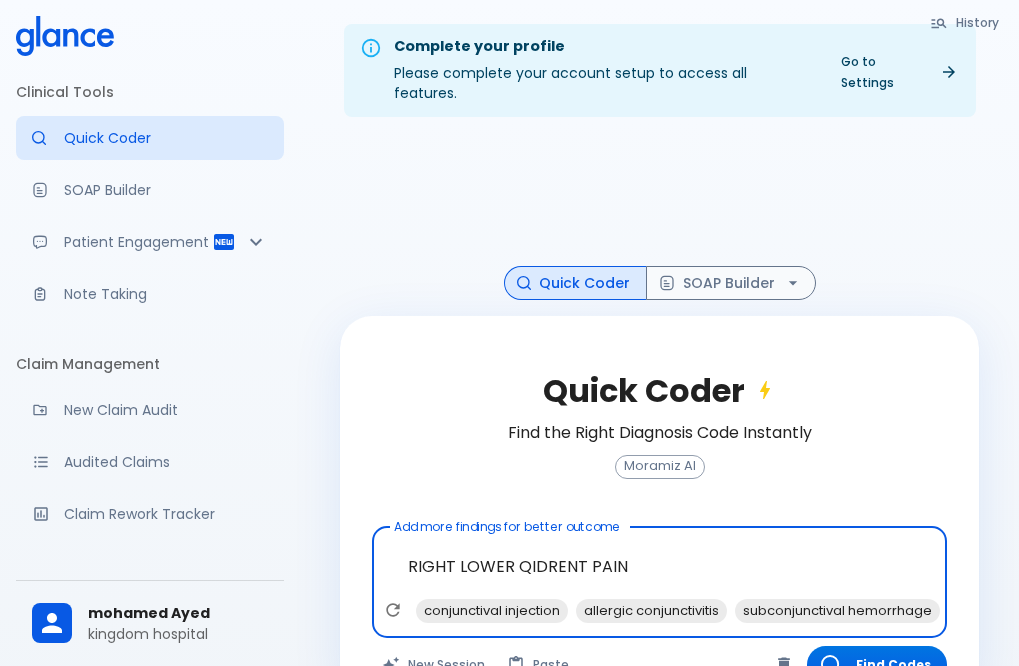 type on "RIGHT LOWER QIDRENT PAIN" 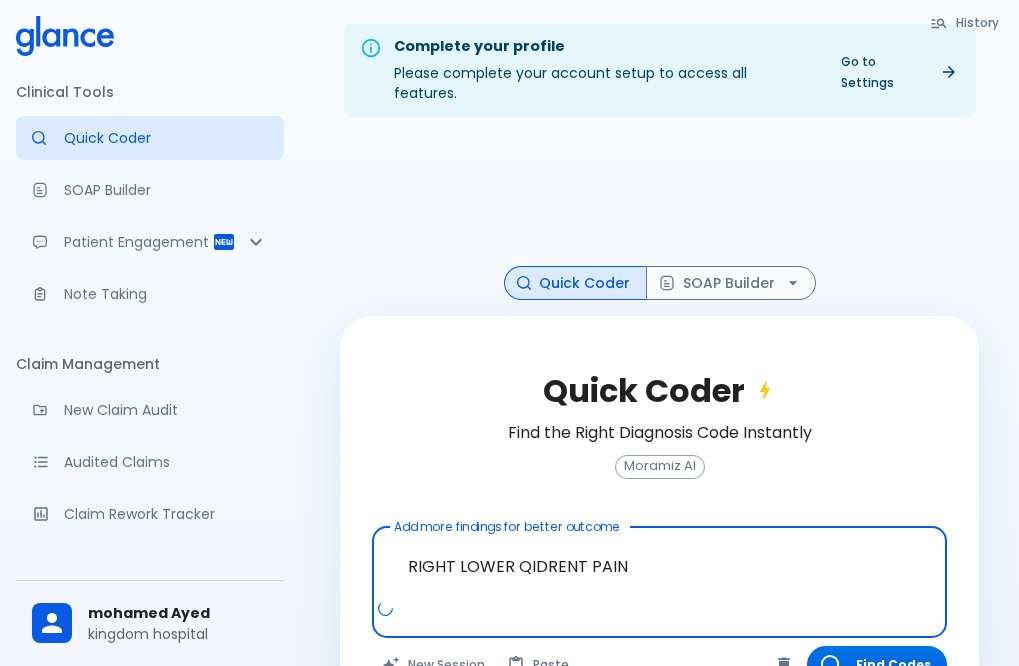 drag, startPoint x: 637, startPoint y: 544, endPoint x: 250, endPoint y: 533, distance: 387.1563 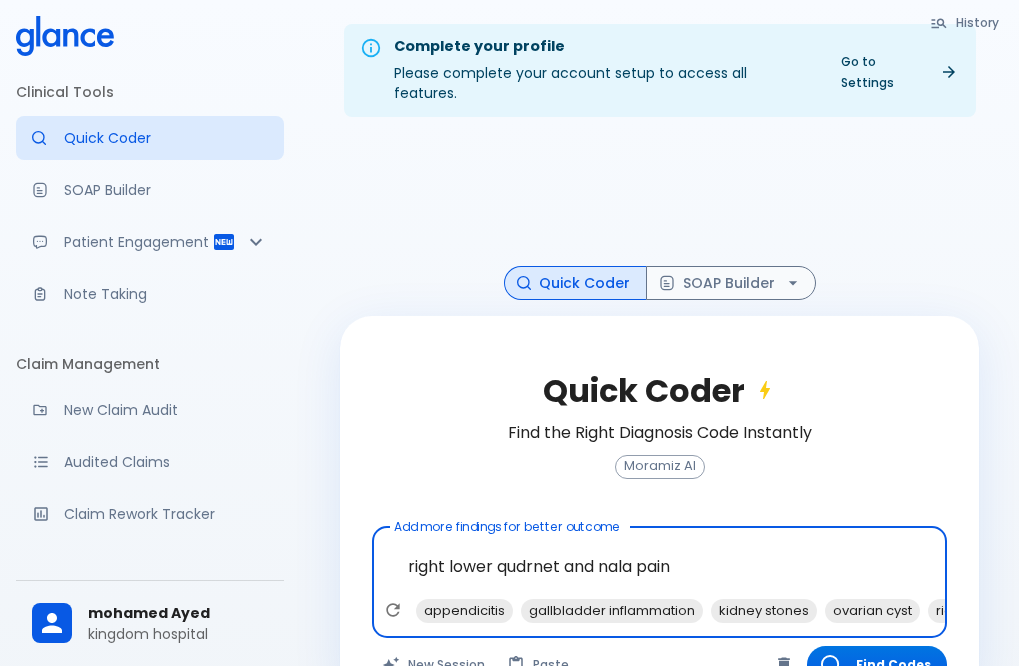 drag, startPoint x: 622, startPoint y: 550, endPoint x: 611, endPoint y: 541, distance: 14.21267 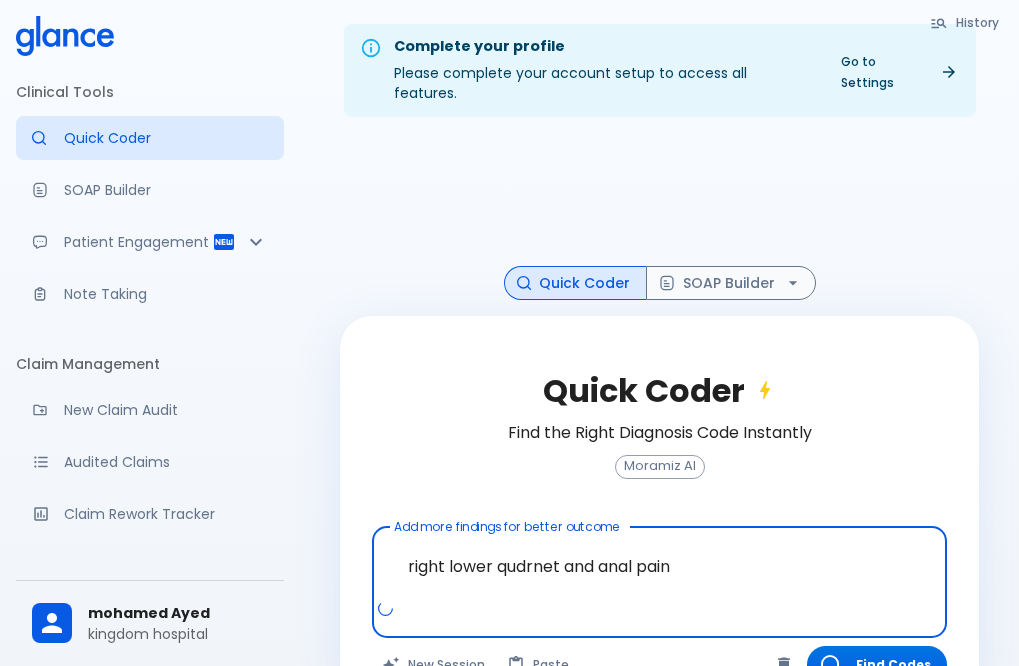 drag, startPoint x: 530, startPoint y: 541, endPoint x: 516, endPoint y: 547, distance: 15.231546 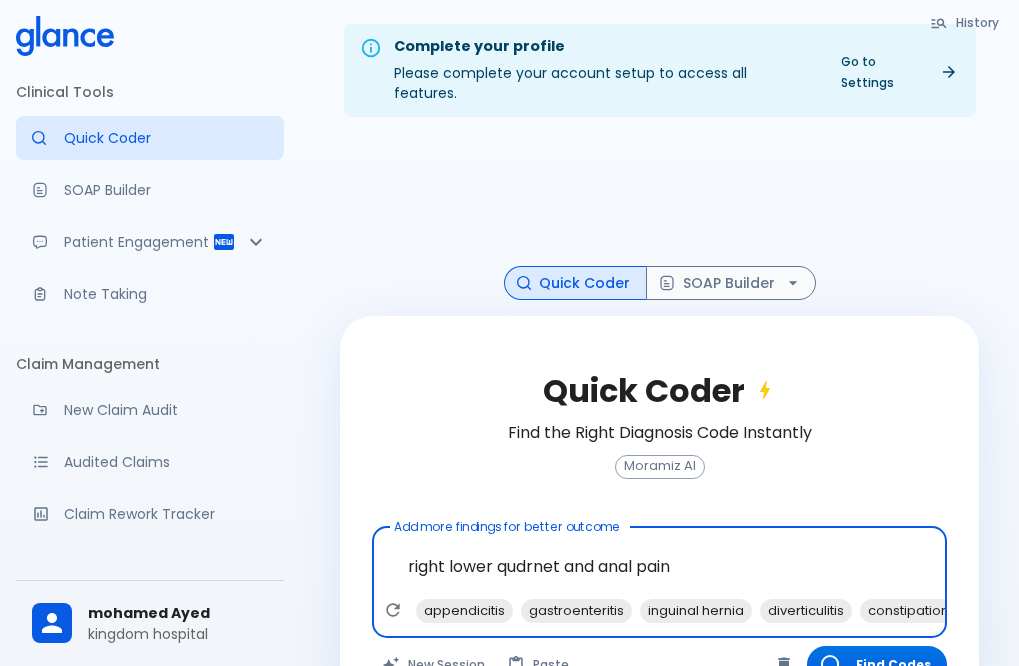 click on "right lower qudrnet and anal pain" at bounding box center (659, 566) 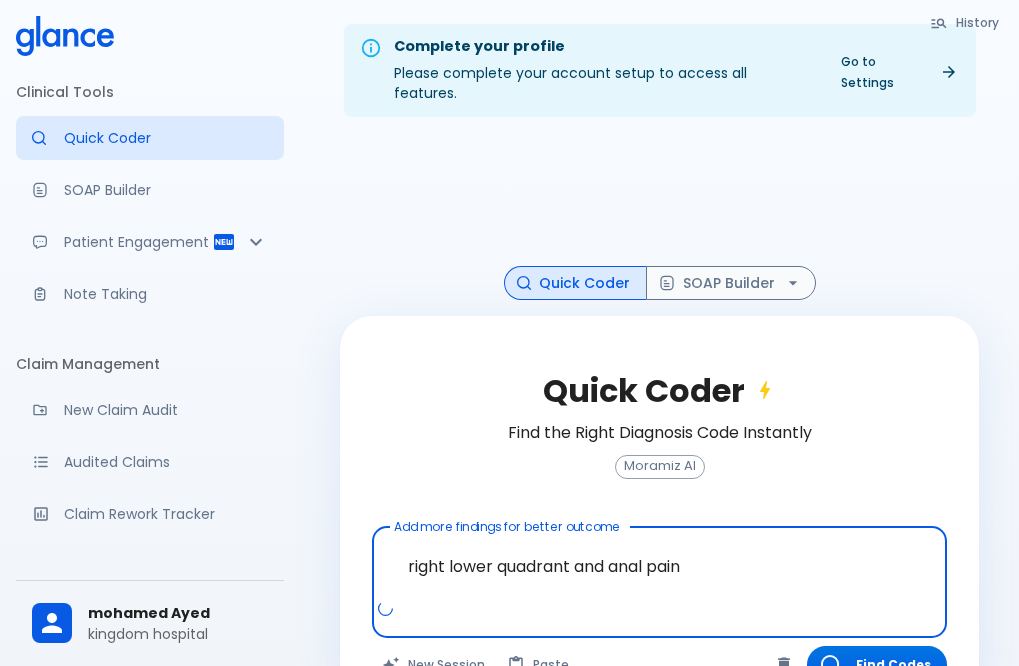 click on "right lower quadrant and anal pain" at bounding box center (659, 566) 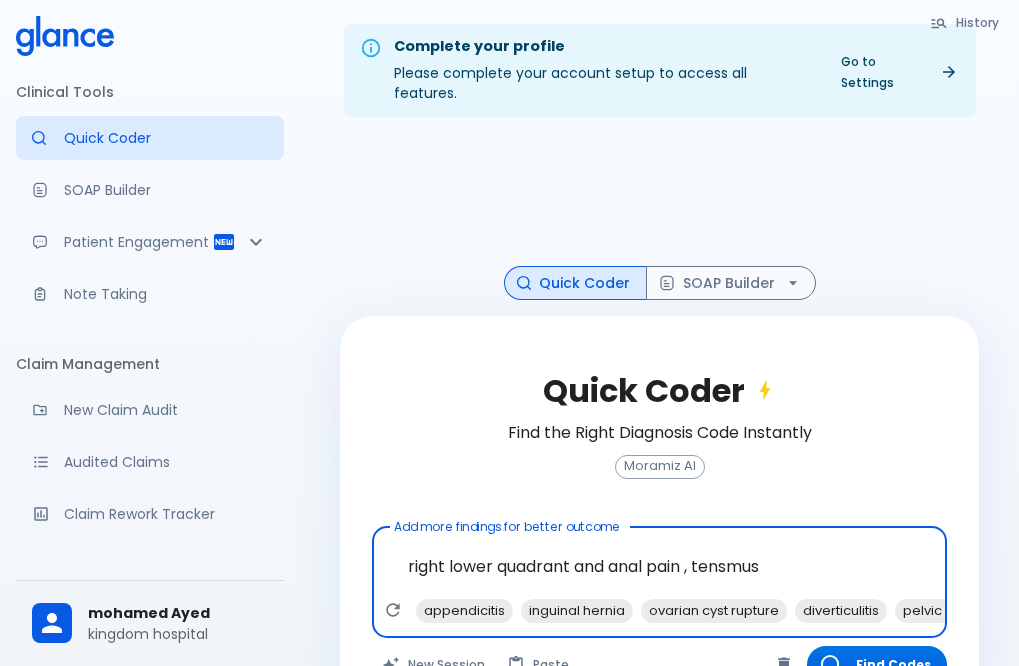 click on "right lower quadrant and anal pain , tensmus" at bounding box center (659, 566) 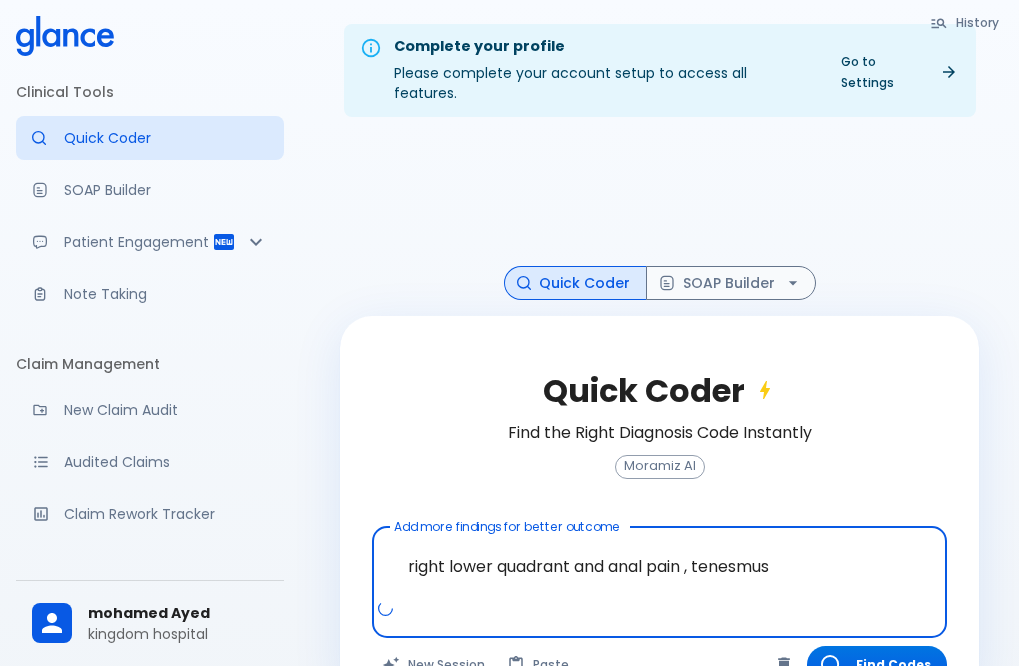 click on "right lower quadrant and anal pain , tenesmus" at bounding box center (659, 566) 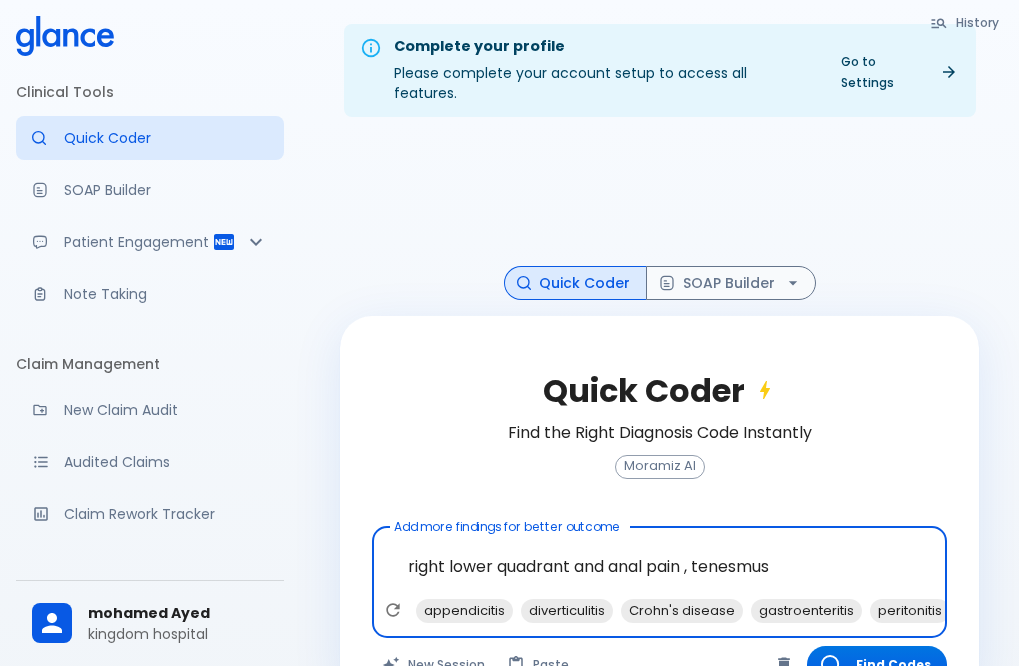 click on "right lower quadrant and anal pain , tenesmus" at bounding box center [659, 566] 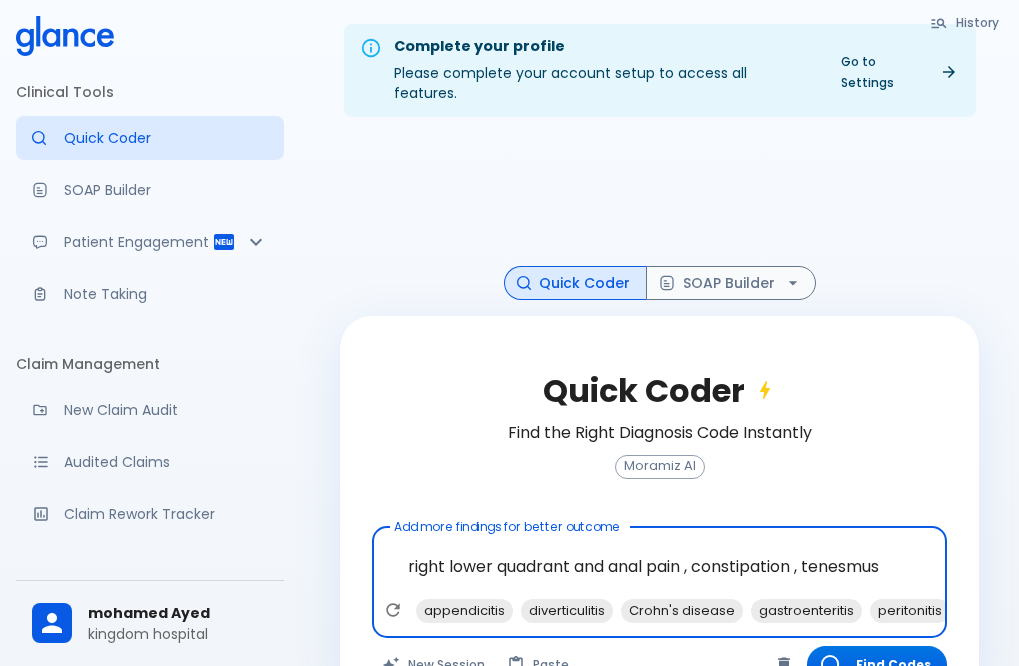 click on "right lower quadrant and anal pain , constipation , tenesmus" at bounding box center (659, 566) 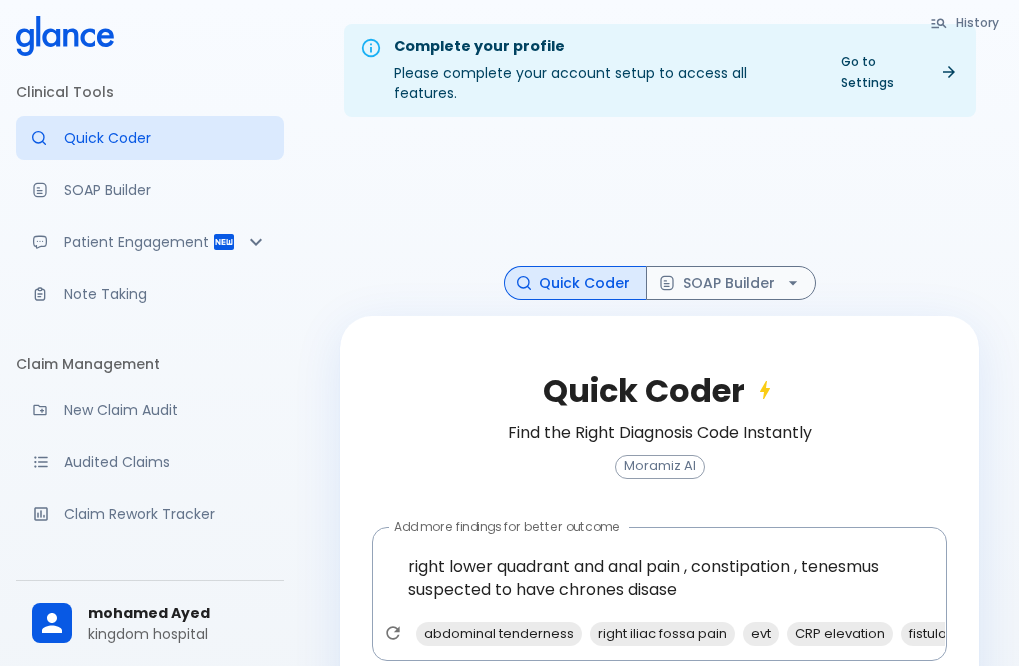 drag, startPoint x: 574, startPoint y: 573, endPoint x: 470, endPoint y: 493, distance: 131.20976 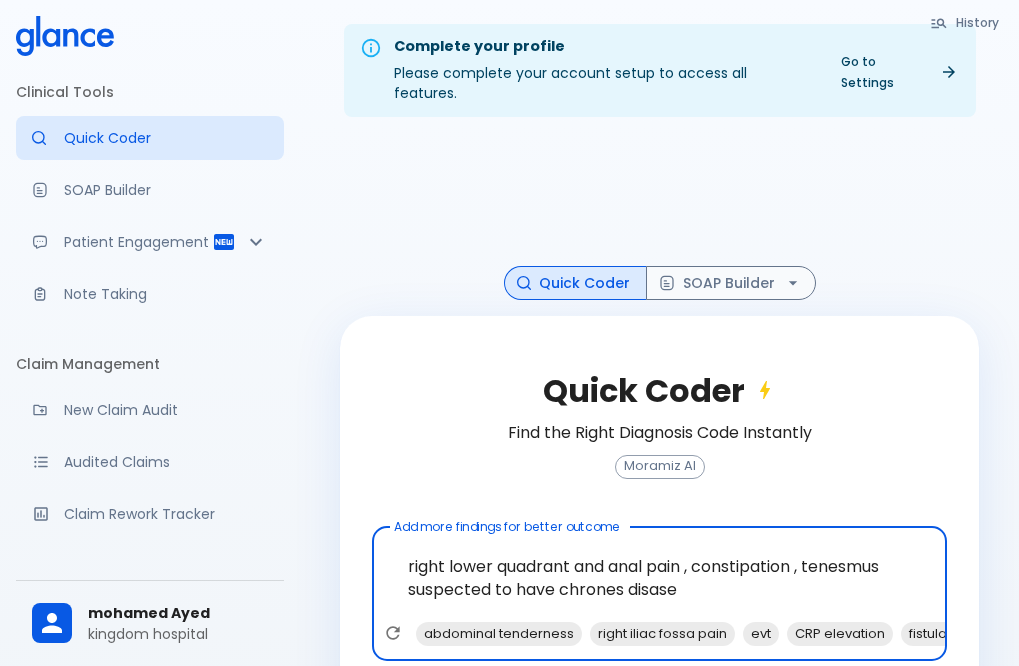 click on "right lower quadrant and anal pain , constipation , tenesmus
suspected to have chrones disase" at bounding box center [659, 578] 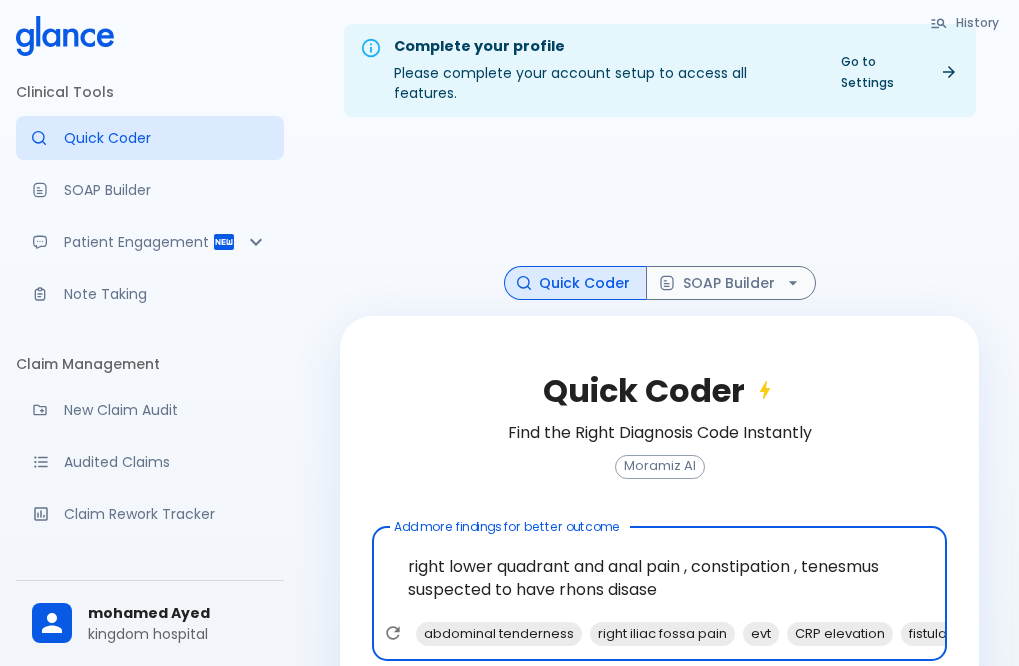 click on "right lower quadrant and anal pain , constipation , tenesmus
suspected to have rhons disase" at bounding box center (659, 578) 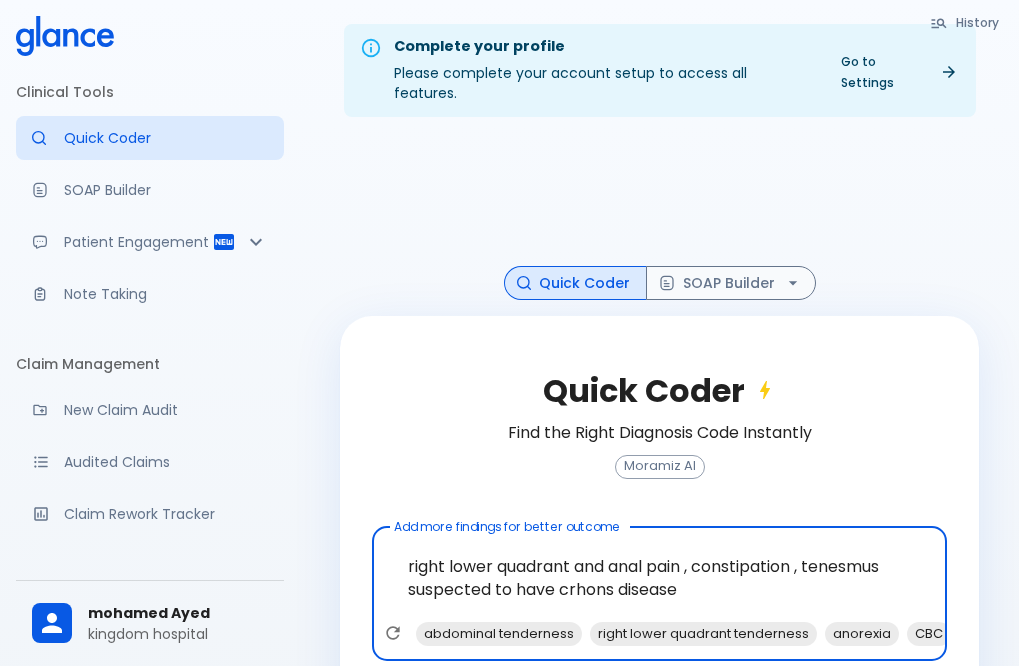drag, startPoint x: 591, startPoint y: 574, endPoint x: 570, endPoint y: 578, distance: 21.377558 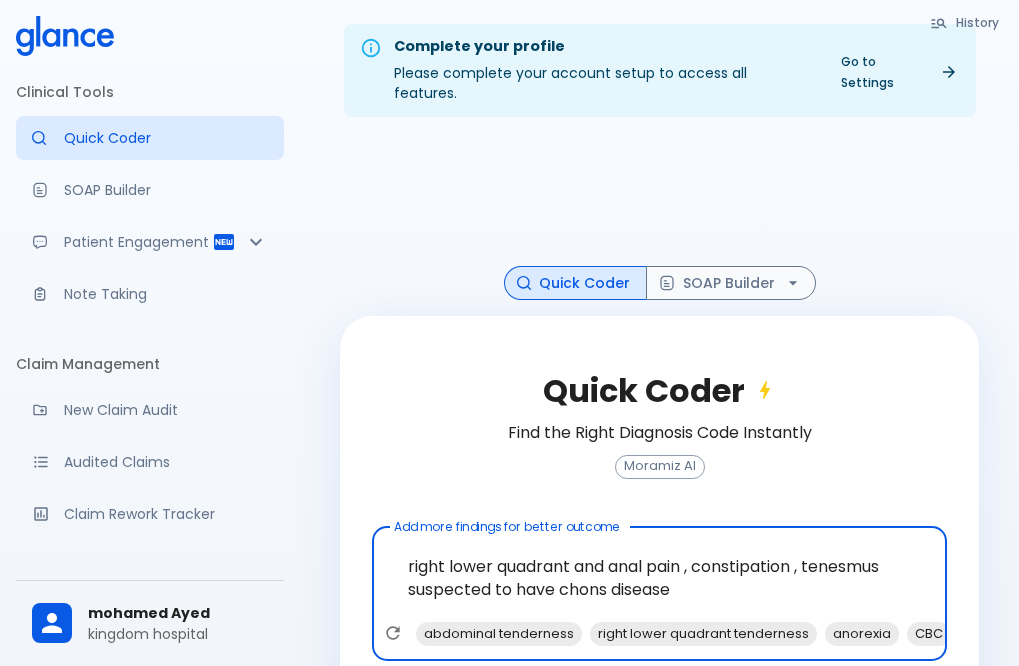 click on "right lower quadrant and anal pain , constipation , tenesmus
suspected to have chons disease" at bounding box center [659, 578] 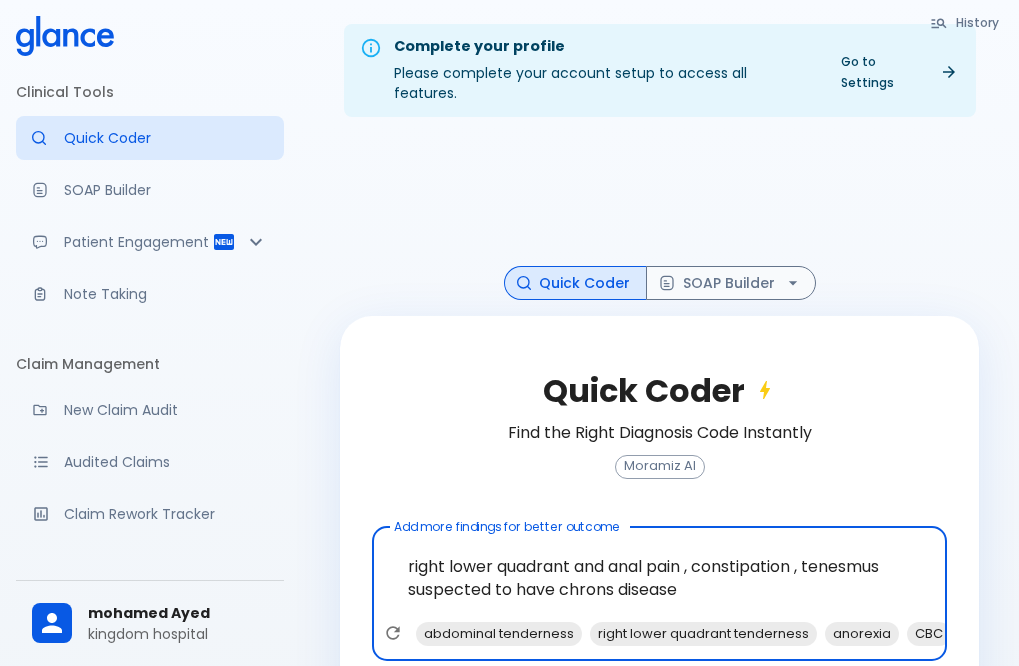 click on "right lower quadrant and anal pain , constipation , tenesmus
suspected to have chrons disease" at bounding box center (659, 578) 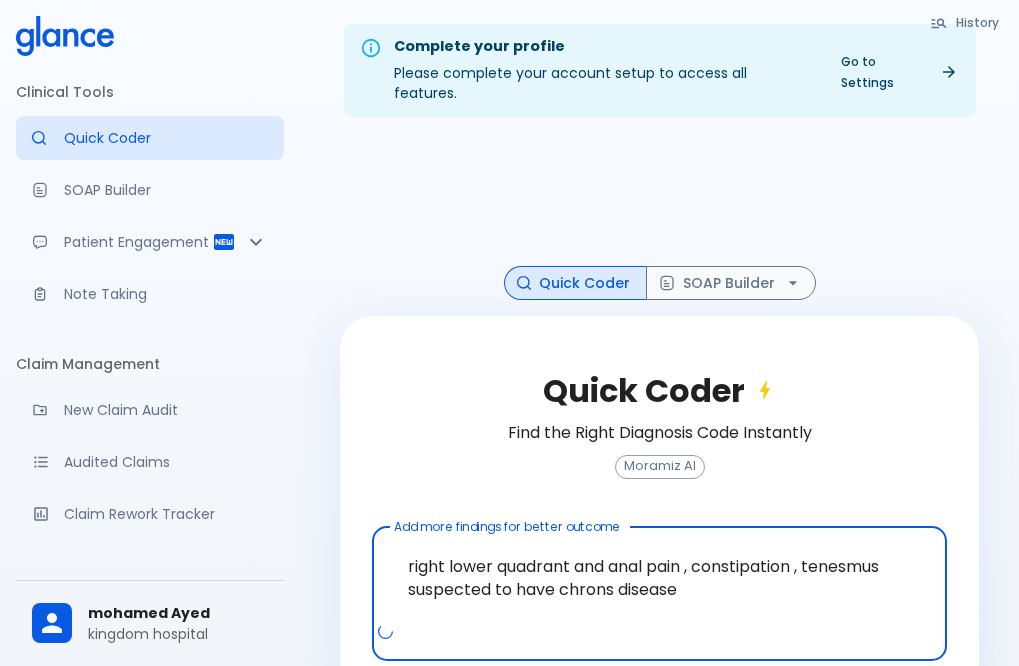 drag, startPoint x: 597, startPoint y: 573, endPoint x: 653, endPoint y: 598, distance: 61.326992 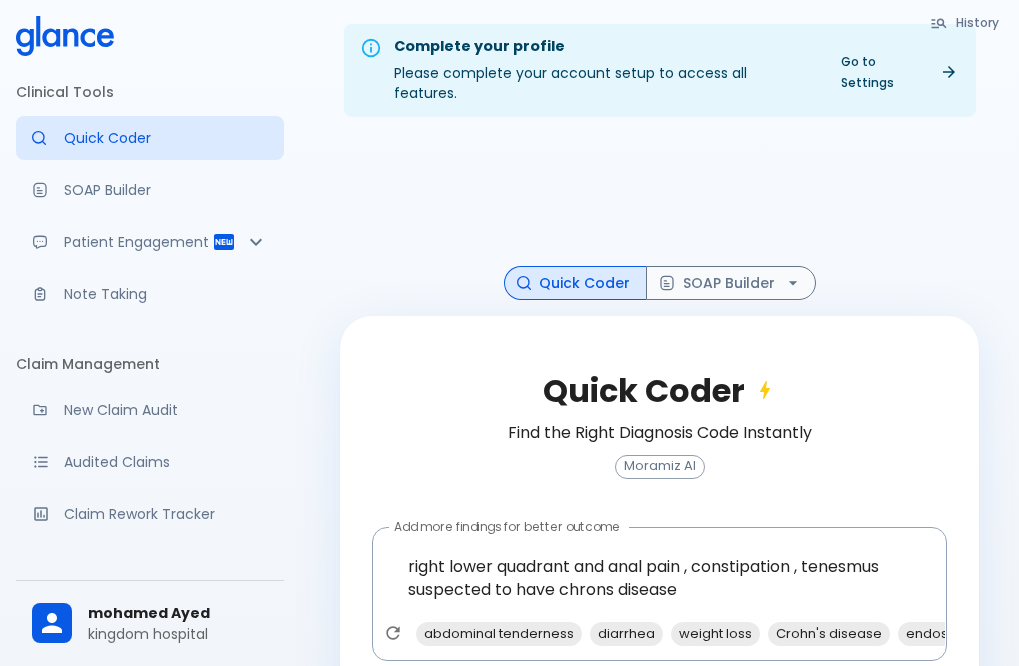 drag, startPoint x: 612, startPoint y: 576, endPoint x: 466, endPoint y: 456, distance: 188.98677 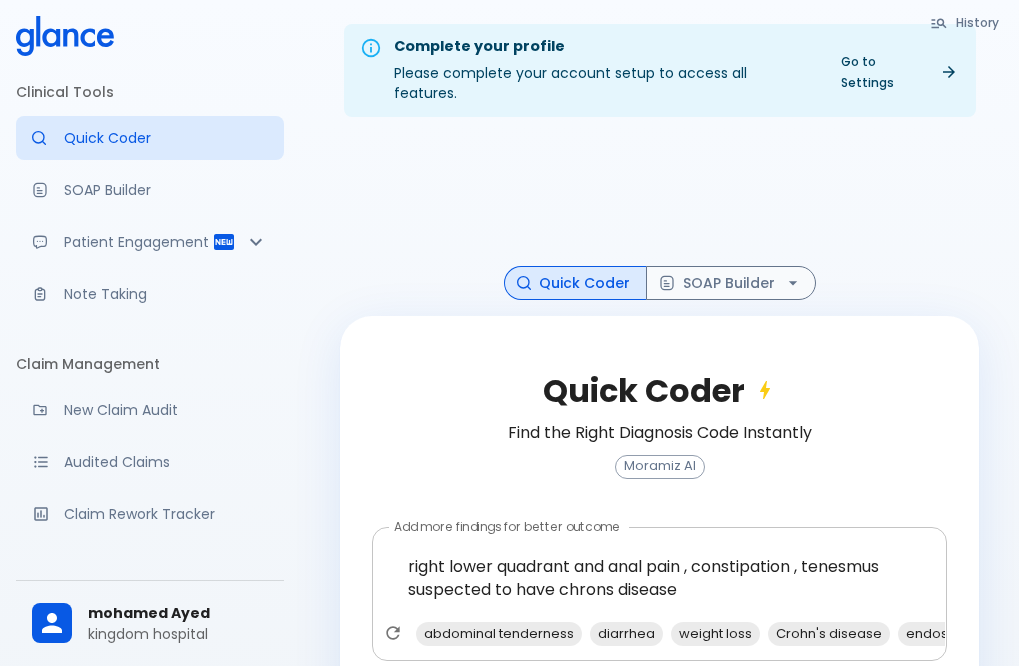 click on "right lower quadrant and anal pain , constipation , tenesmus
suspected to have chrons disease" at bounding box center (659, 578) 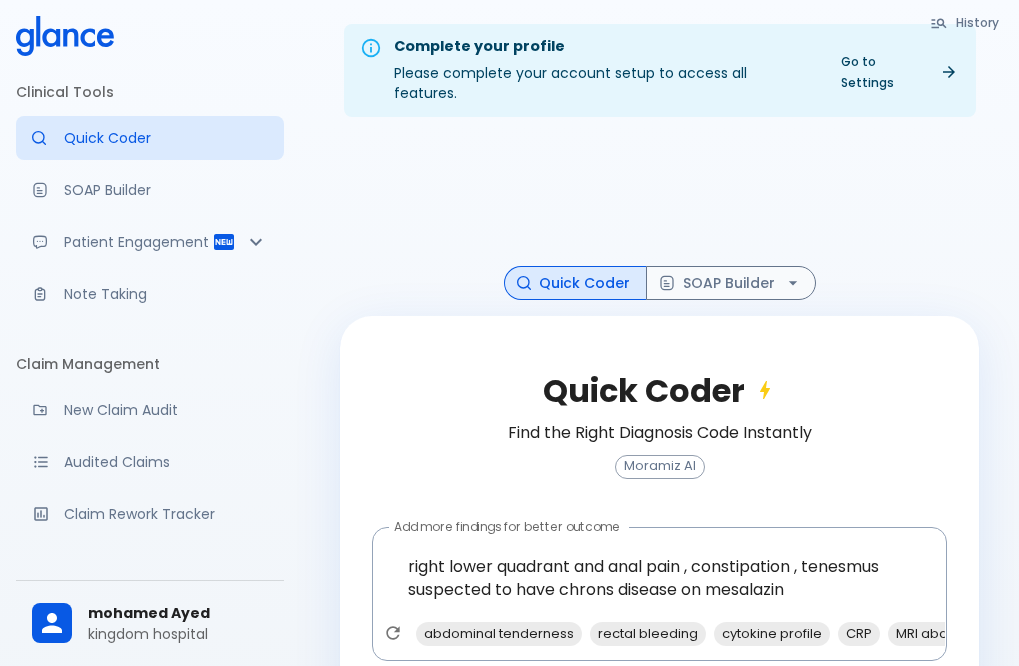 drag, startPoint x: 745, startPoint y: 571, endPoint x: 428, endPoint y: 442, distance: 342.2426 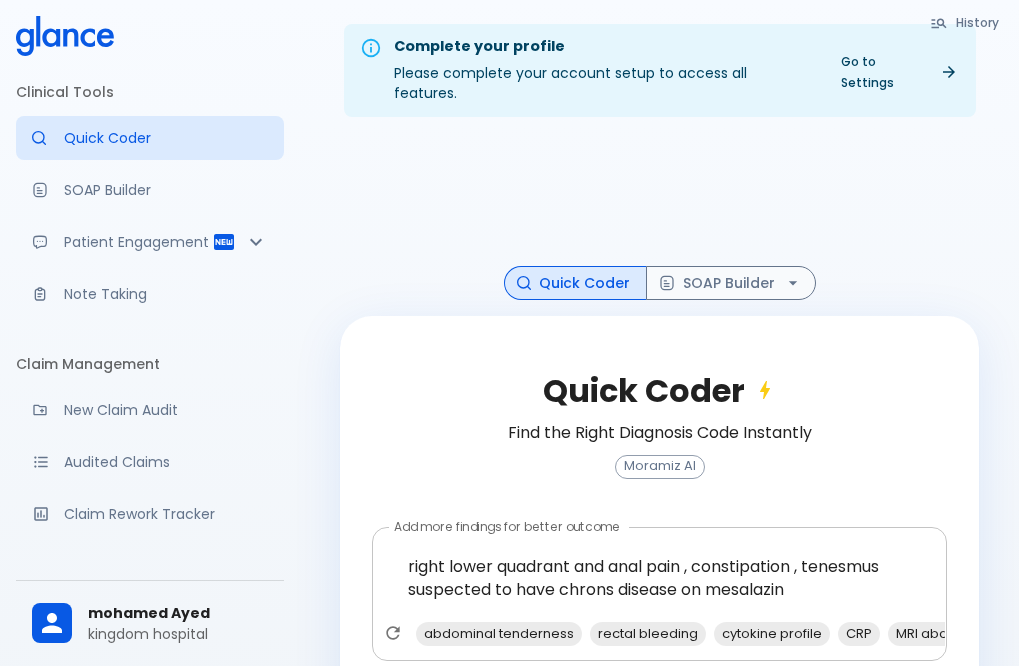 click on "right lower quadrant and anal pain , constipation , tenesmus
suspected to have chrons disease on mesalazin" at bounding box center (659, 578) 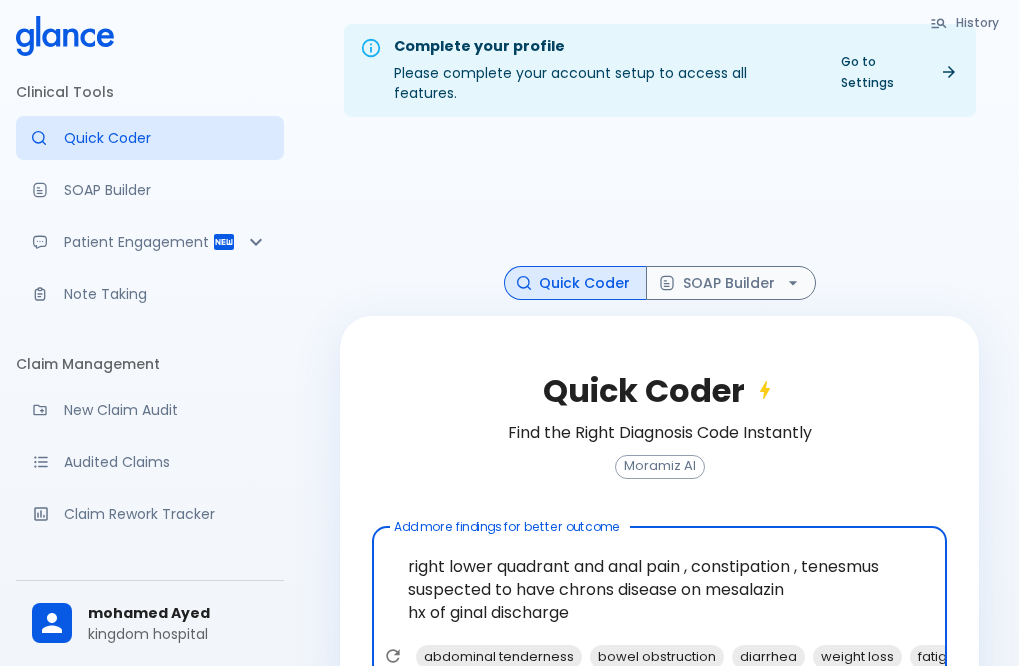 click on "right lower quadrant and anal pain , constipation , tenesmus
suspected to have chrons disease on mesalazin
hx of ginal discharge" at bounding box center (659, 589) 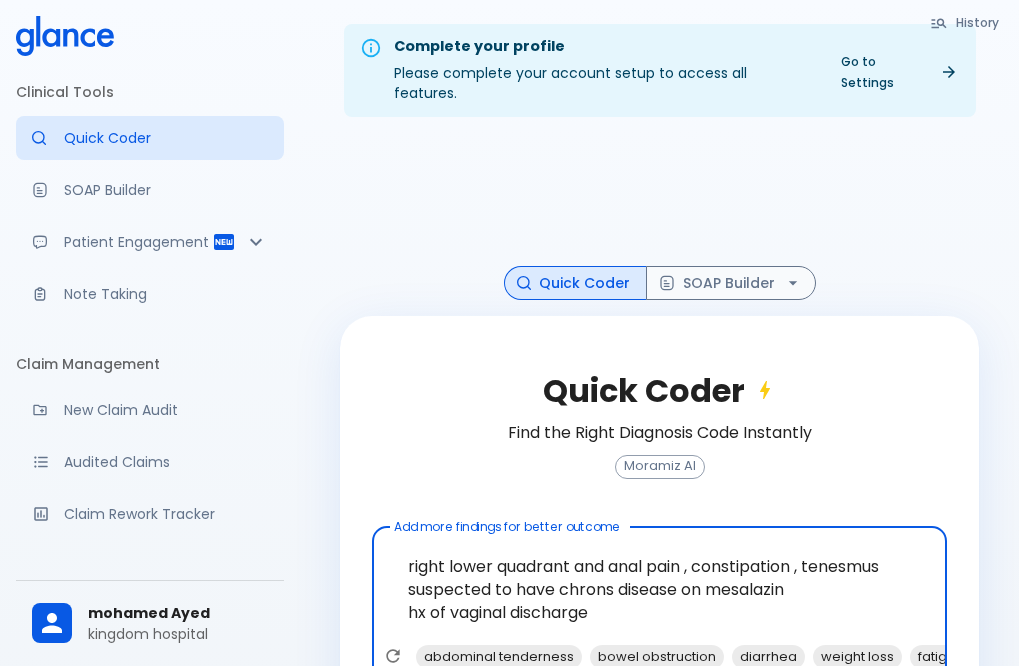 click on "right lower quadrant and anal pain , constipation , tenesmus
suspected to have chrons disease on mesalazin
hx of vaginal discharge" at bounding box center (659, 589) 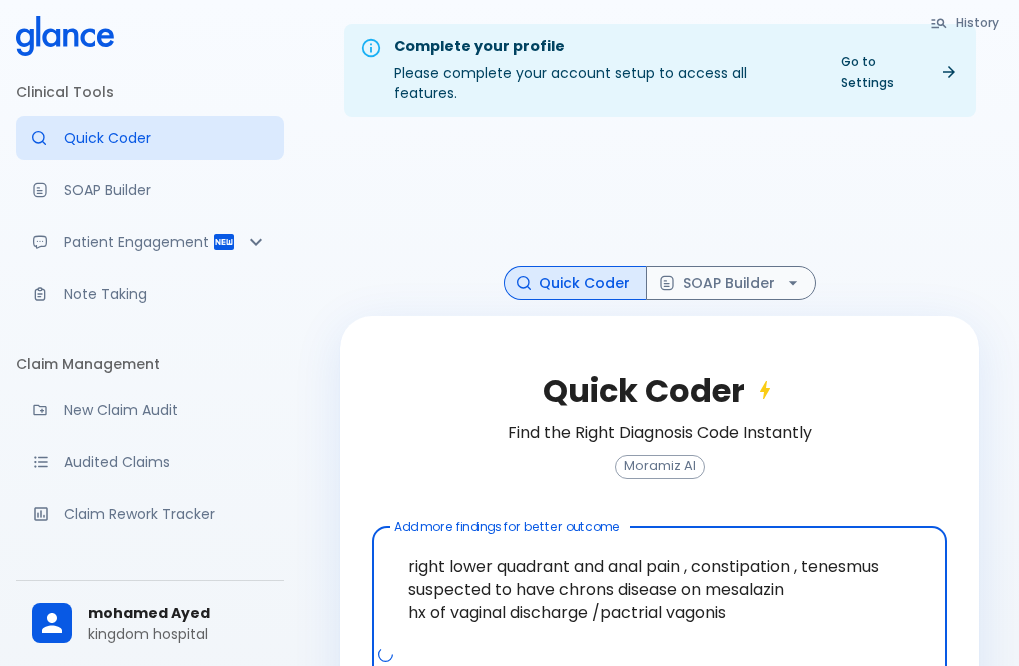 click on "right lower quadrant and anal pain , constipation , tenesmus
suspected to have chrons disease on mesalazin
hx of vaginal discharge /pactrial vagonis" at bounding box center [659, 589] 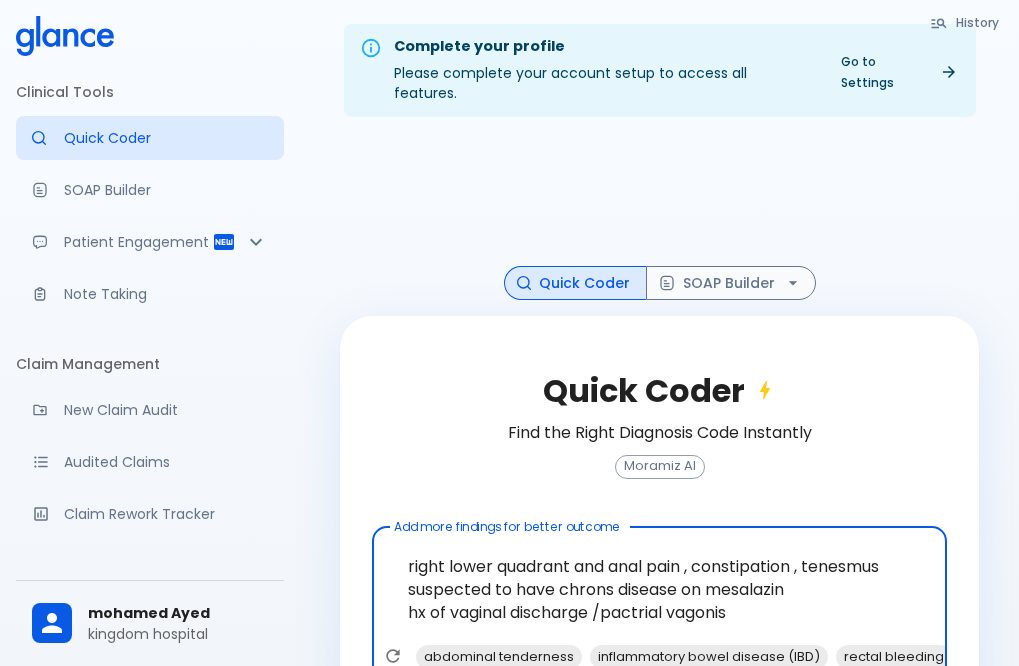 click on "right lower quadrant and anal pain , constipation , tenesmus
suspected to have chrons disease on mesalazin
hx of vaginal discharge /pactrial vagonis" at bounding box center [659, 589] 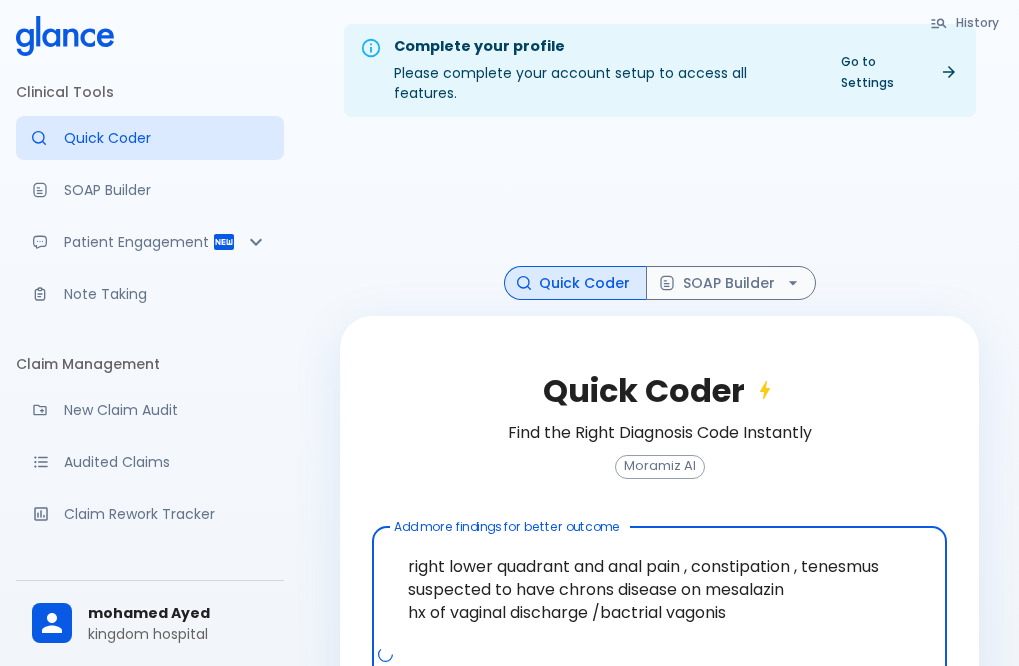 drag, startPoint x: 676, startPoint y: 589, endPoint x: 629, endPoint y: 596, distance: 47.518417 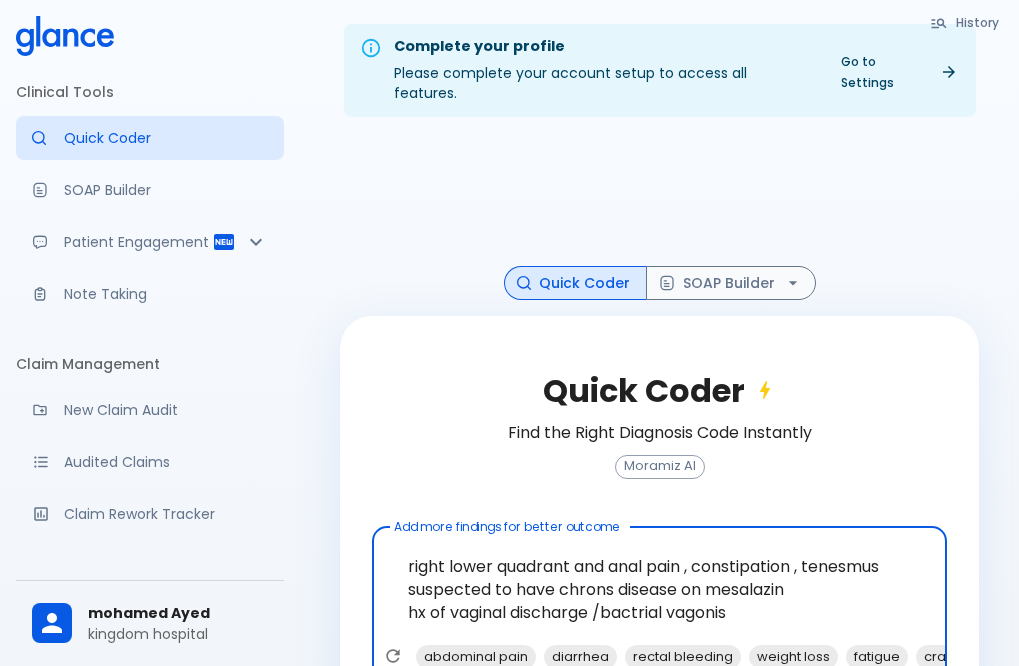 drag, startPoint x: 736, startPoint y: 594, endPoint x: 611, endPoint y: 585, distance: 125.32358 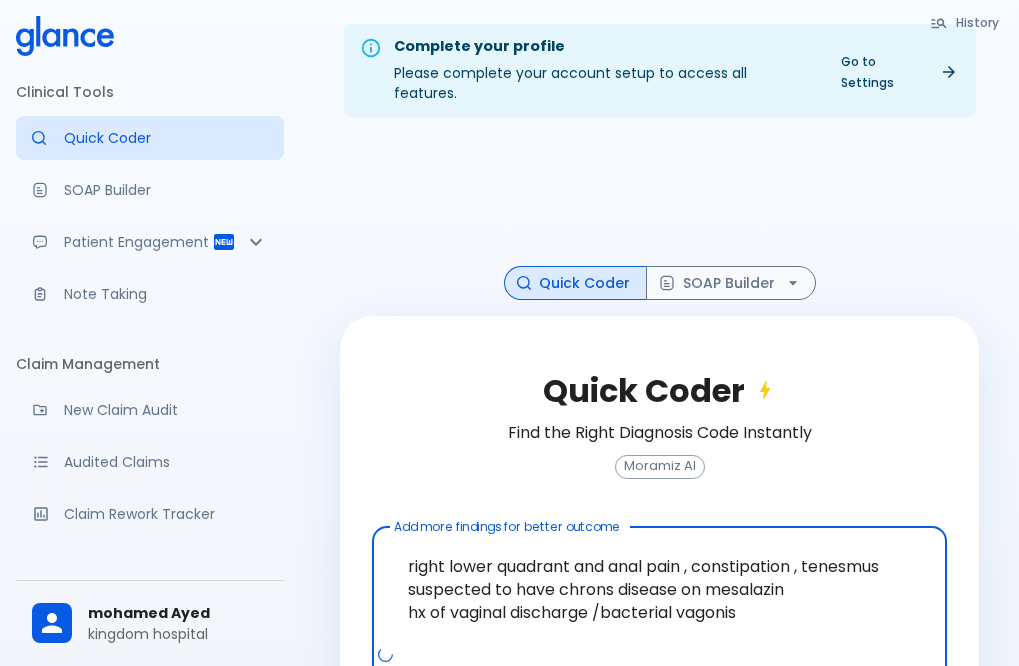 drag, startPoint x: 714, startPoint y: 589, endPoint x: 696, endPoint y: 603, distance: 22.803509 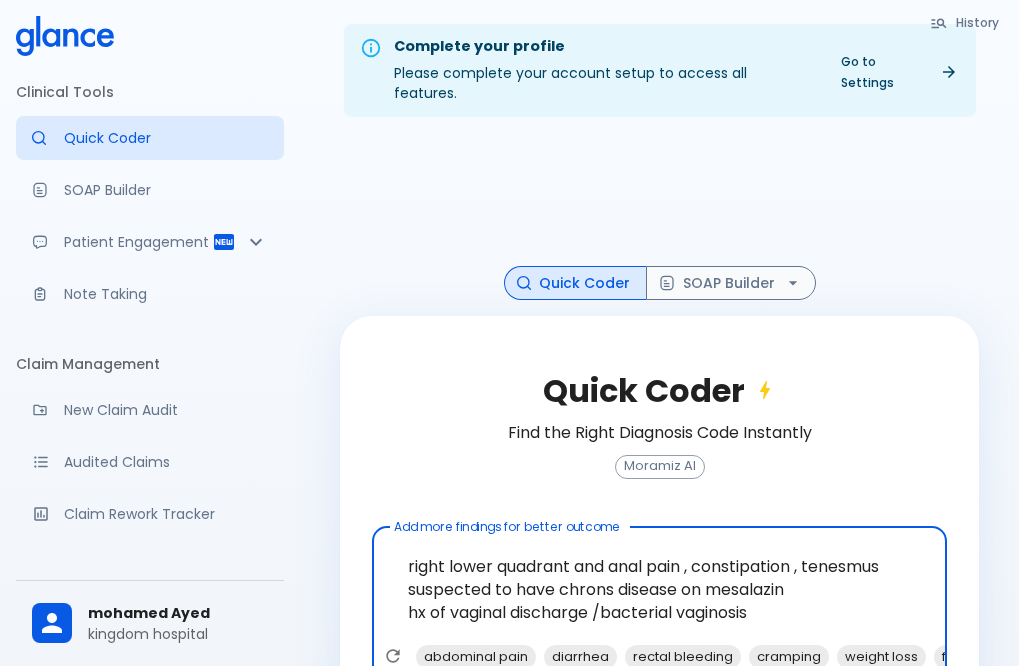 drag, startPoint x: 751, startPoint y: 567, endPoint x: 778, endPoint y: 589, distance: 34.828148 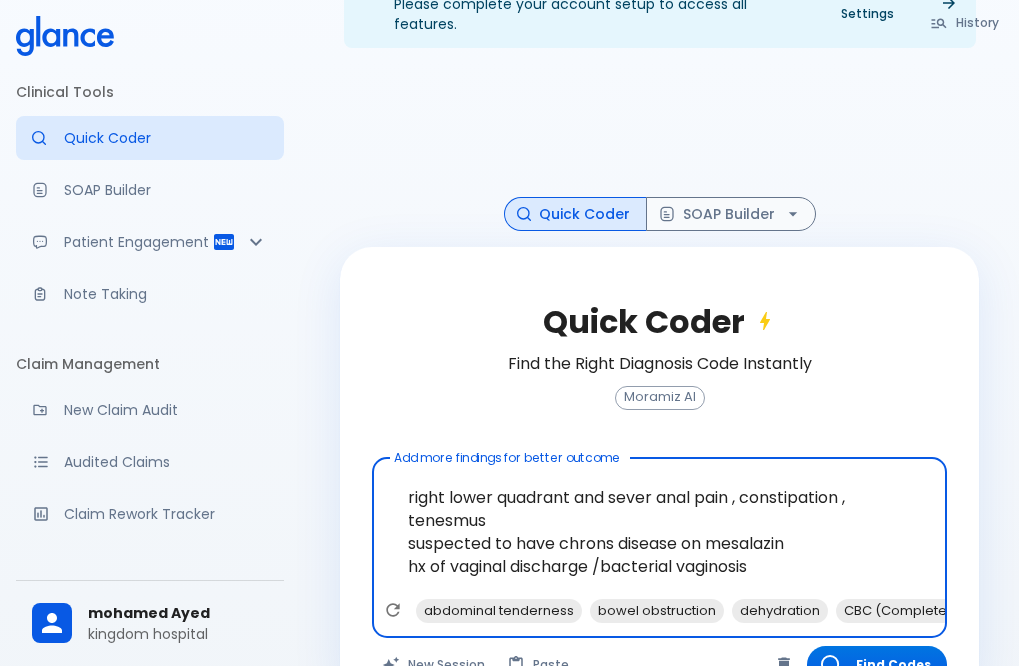 scroll, scrollTop: 100, scrollLeft: 0, axis: vertical 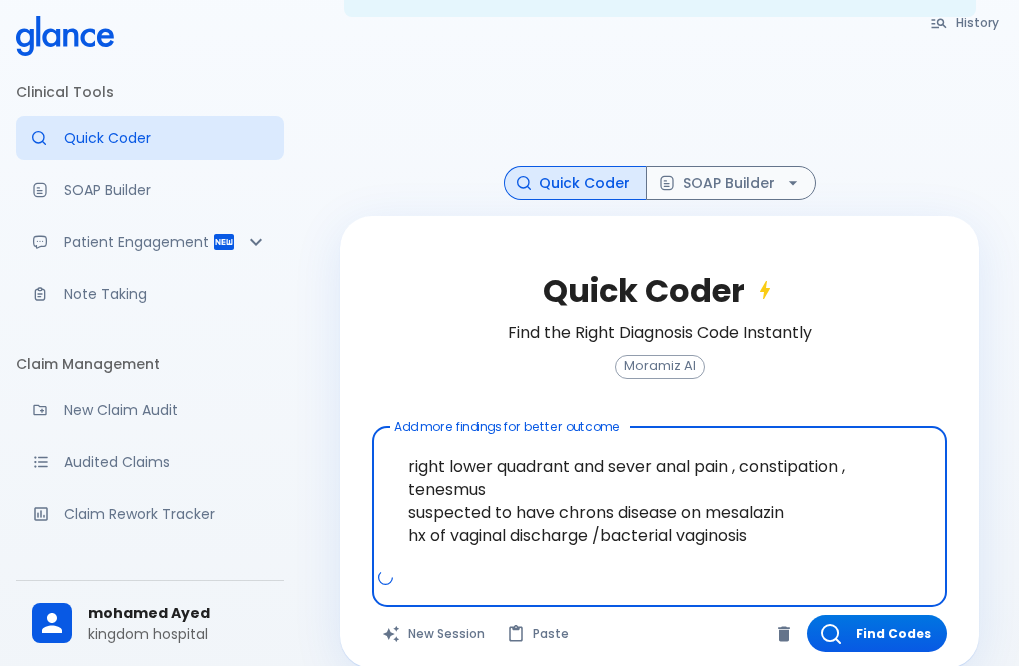 click on "right lower quadrant and sever anal pain , constipation , tenesmus
suspected to have chrons disease on mesalazin
hx of vaginal discharge /bacterial vaginosis" at bounding box center (659, 501) 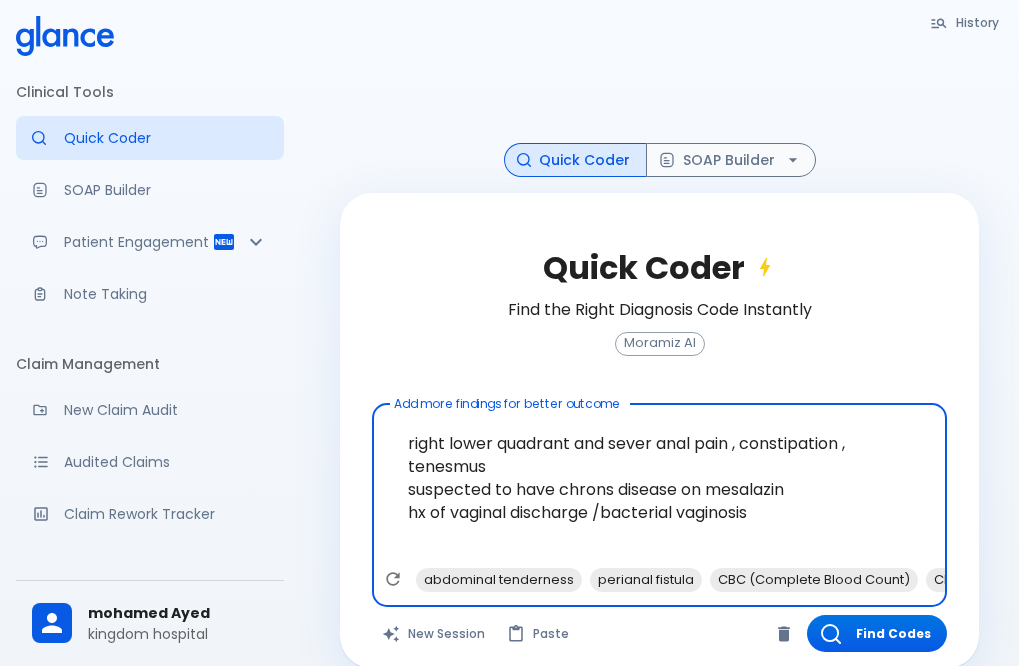 scroll, scrollTop: 129, scrollLeft: 0, axis: vertical 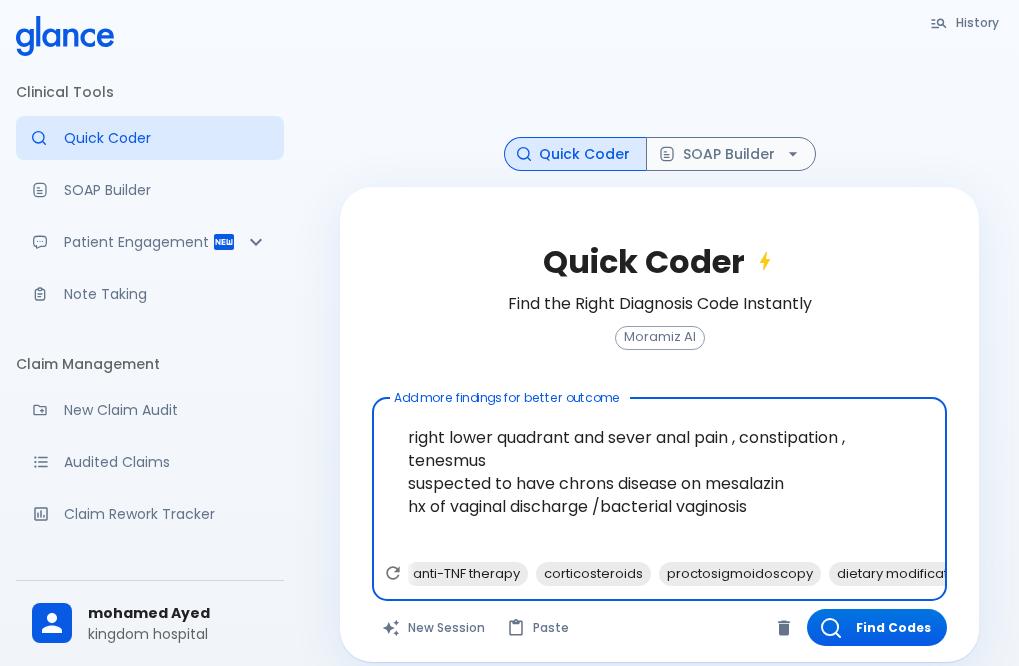 click on "right lower quadrant and sever anal pain , constipation , tenesmus
suspected to have chrons disease on mesalazin
hx of vaginal discharge /bacterial vaginosis" at bounding box center [659, 483] 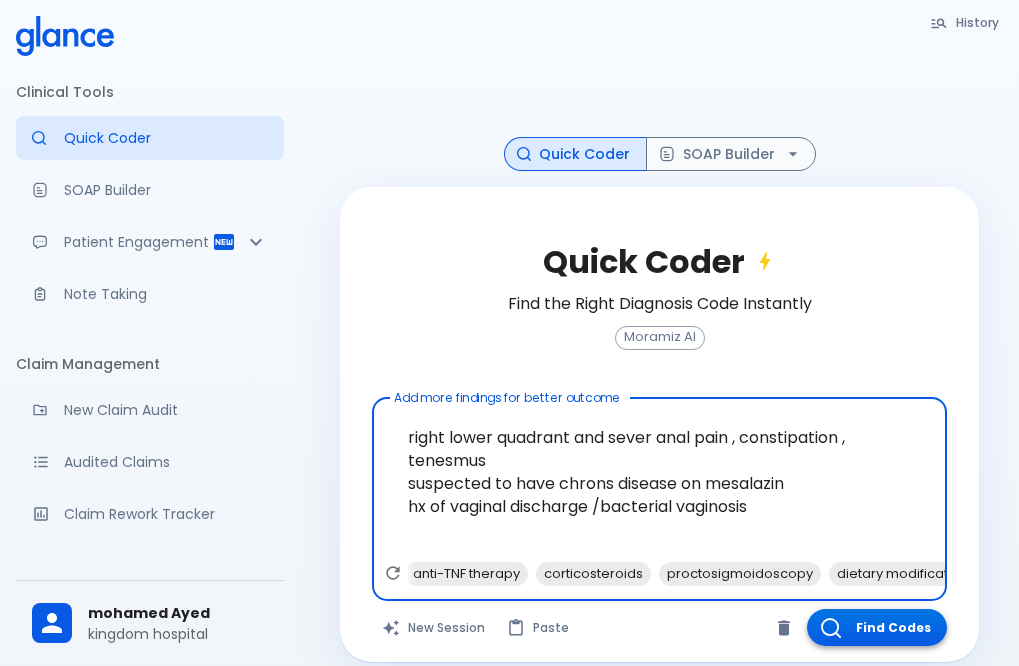 type on "right lower quadrant and sever anal pain , constipation , tenesmus
suspected to have chrons disease on mesalazin
hx of vaginal discharge /bacterial vaginosis" 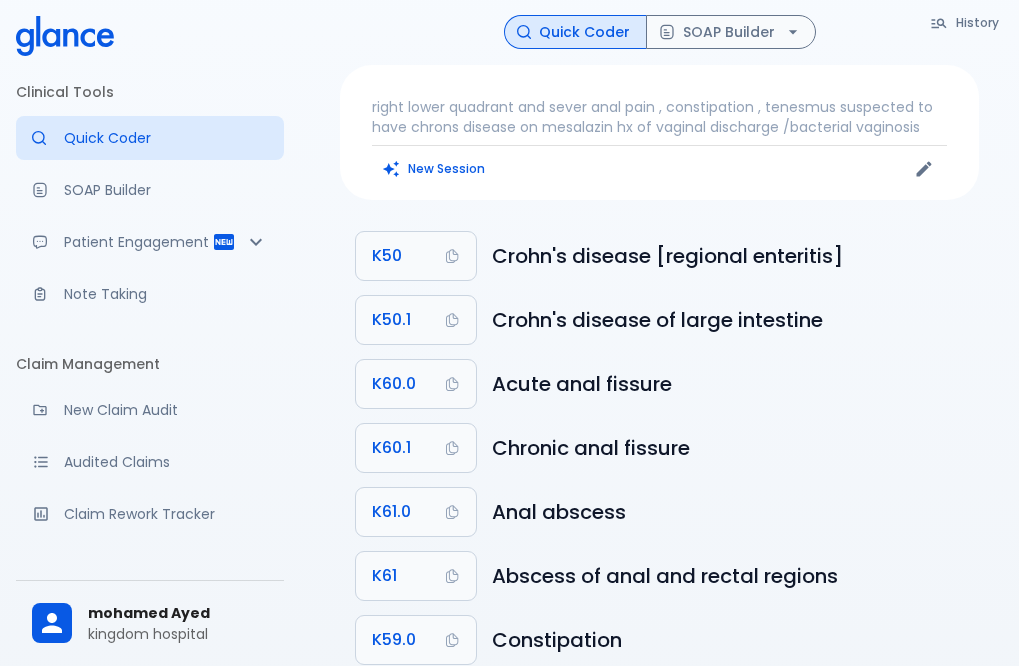 scroll, scrollTop: 0, scrollLeft: 0, axis: both 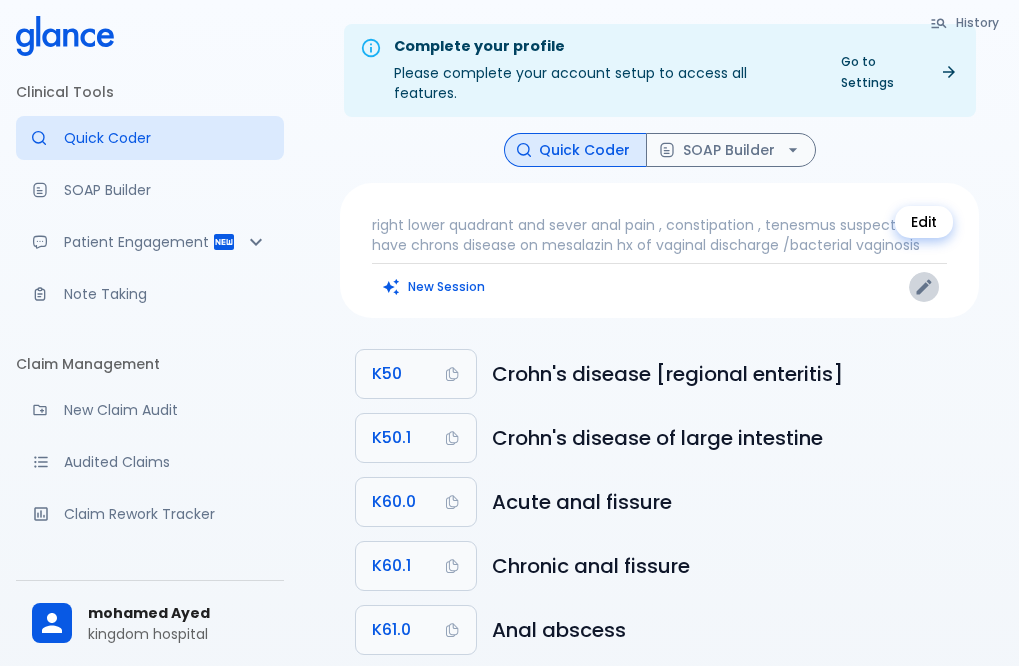 click 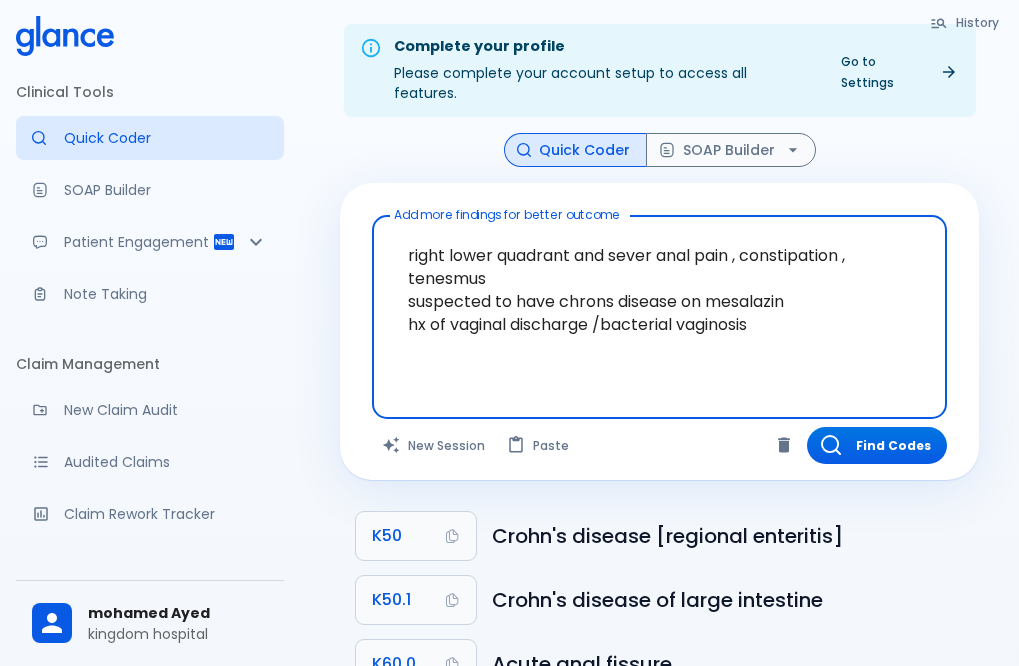click on "right lower quadrant and sever anal pain , constipation , tenesmus
suspected to have chrons disease on mesalazin
hx of vaginal discharge /bacterial vaginosis" at bounding box center (659, 301) 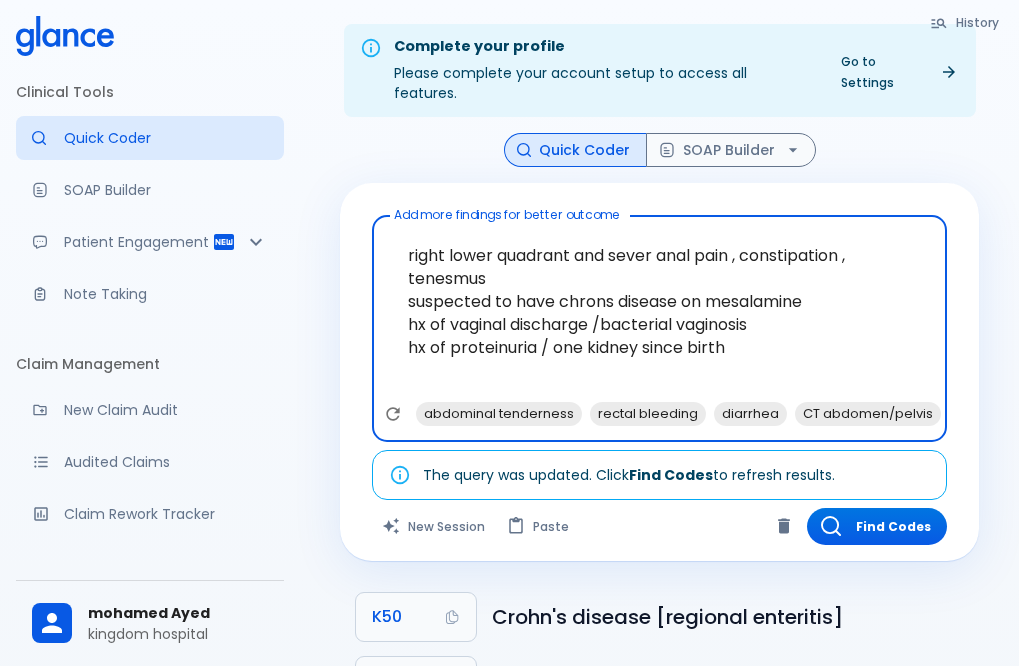 drag, startPoint x: 578, startPoint y: 277, endPoint x: 544, endPoint y: 339, distance: 70.71068 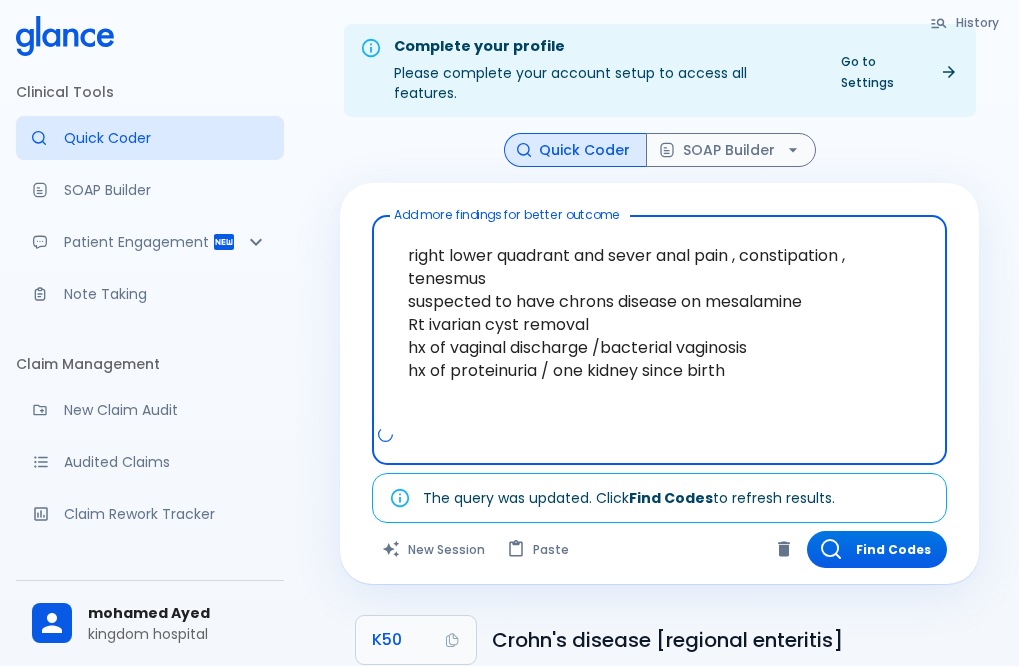 click on "right lower quadrant and sever anal pain , constipation , tenesmus
suspected to have chrons disease on mesalamine
Rt ivarian cyst removal
hx of vaginal discharge /bacterial vaginosis
hx of proteinuria / one kidney since birth" at bounding box center (659, 324) 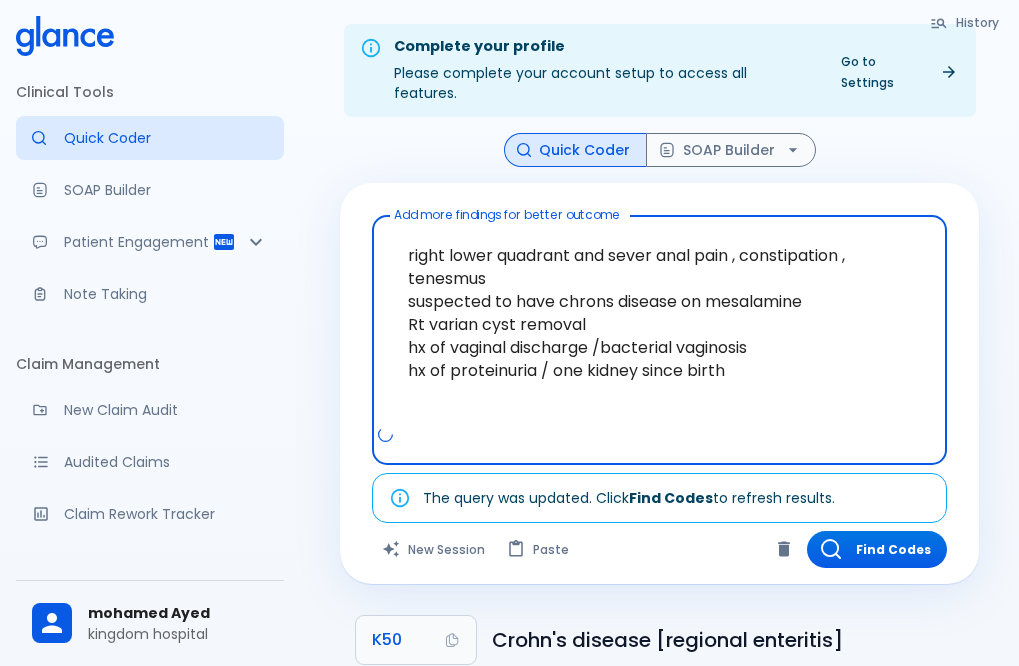 drag, startPoint x: 464, startPoint y: 301, endPoint x: 431, endPoint y: 302, distance: 33.01515 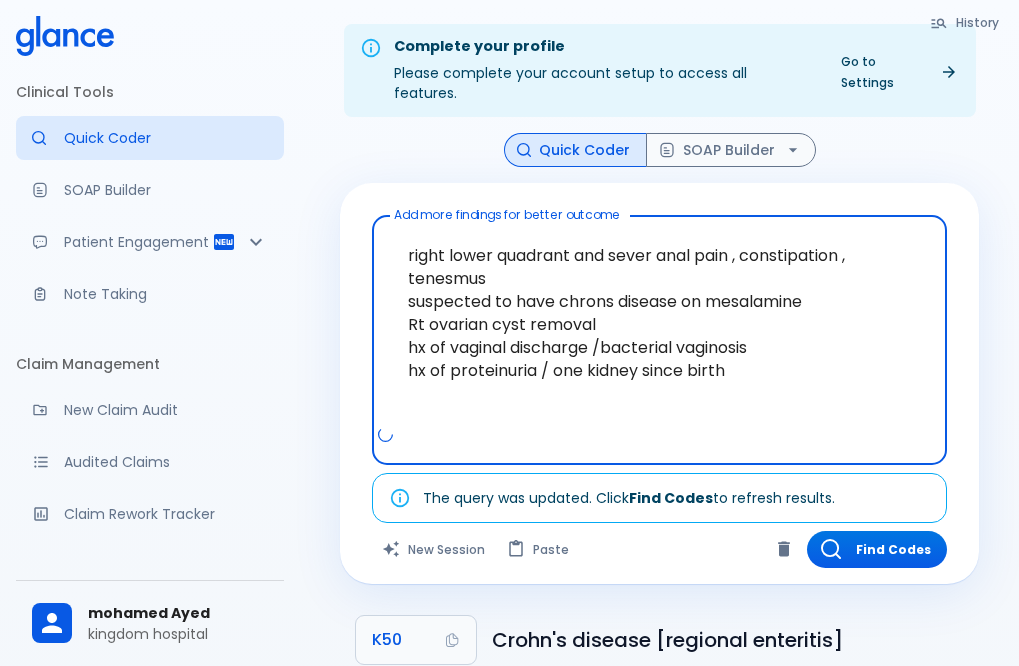 drag, startPoint x: 589, startPoint y: 282, endPoint x: 553, endPoint y: 357, distance: 83.19255 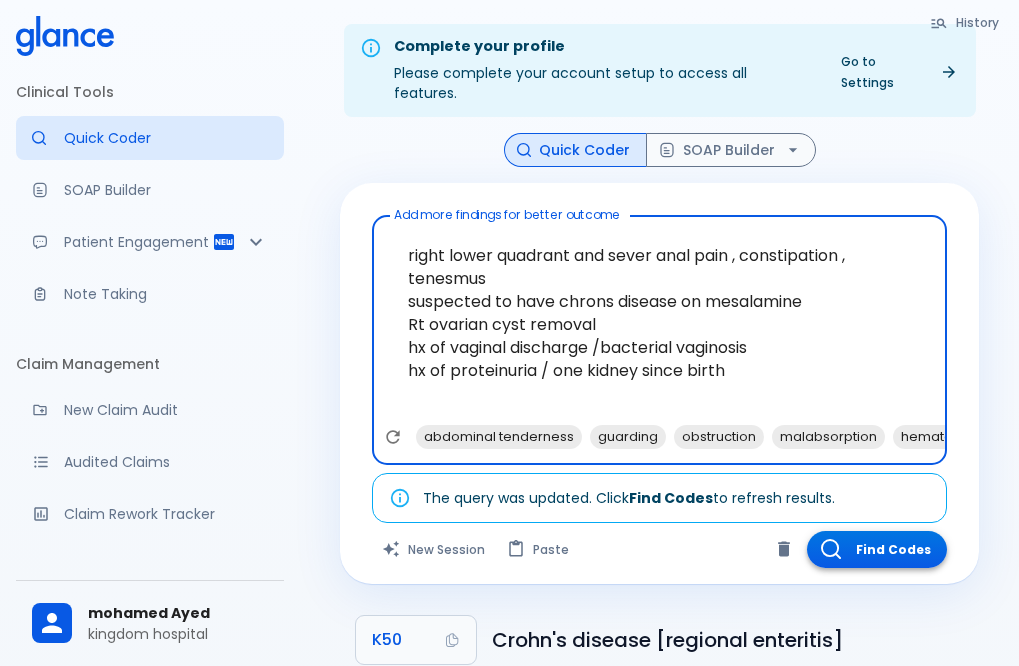type on "right lower quadrant and sever anal pain , constipation , tenesmus
suspected to have chrons disease on mesalamine
Rt ovarian cyst removal
hx of vaginal discharge /bacterial vaginosis
hx of proteinuria / one kidney since birth" 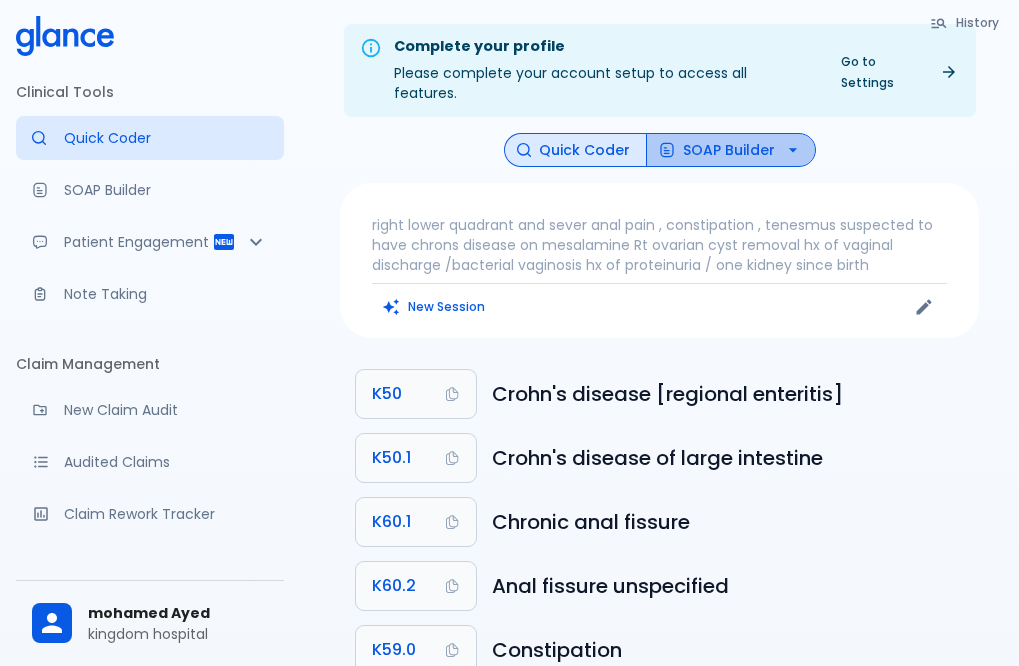 click on "SOAP Builder" at bounding box center (731, 150) 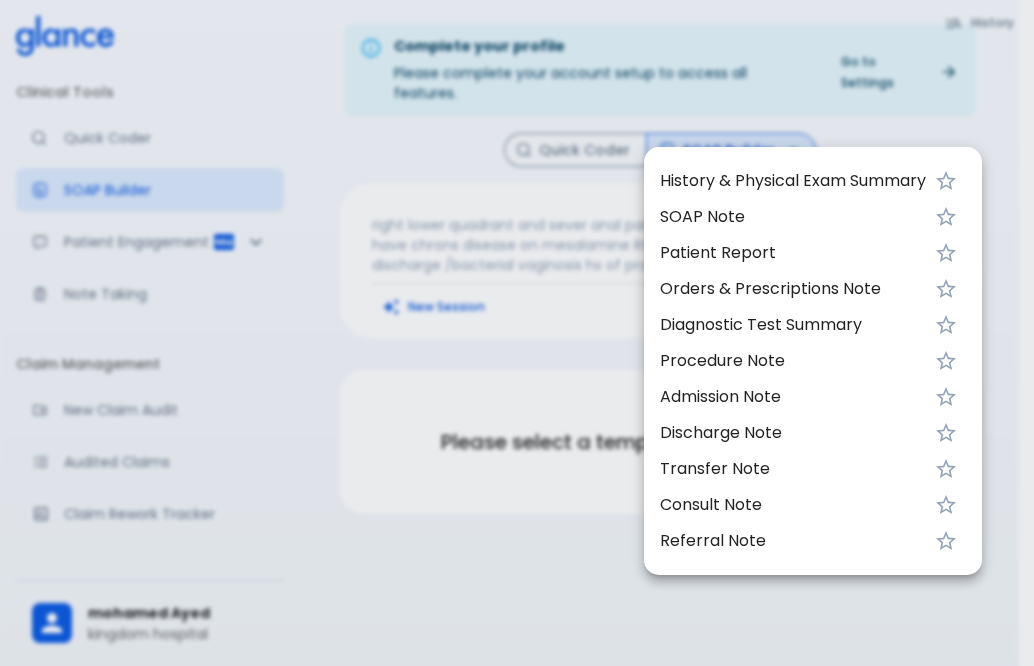 click on "History & Physical Exam Summary" at bounding box center (793, 181) 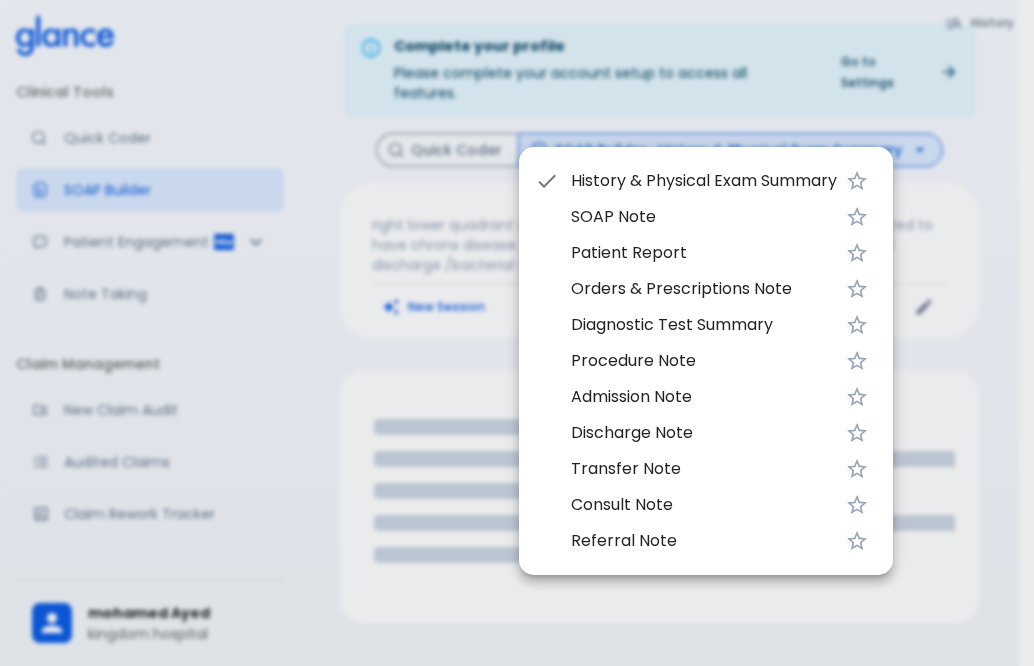 click on "History & Physical Exam Summary" at bounding box center [704, 181] 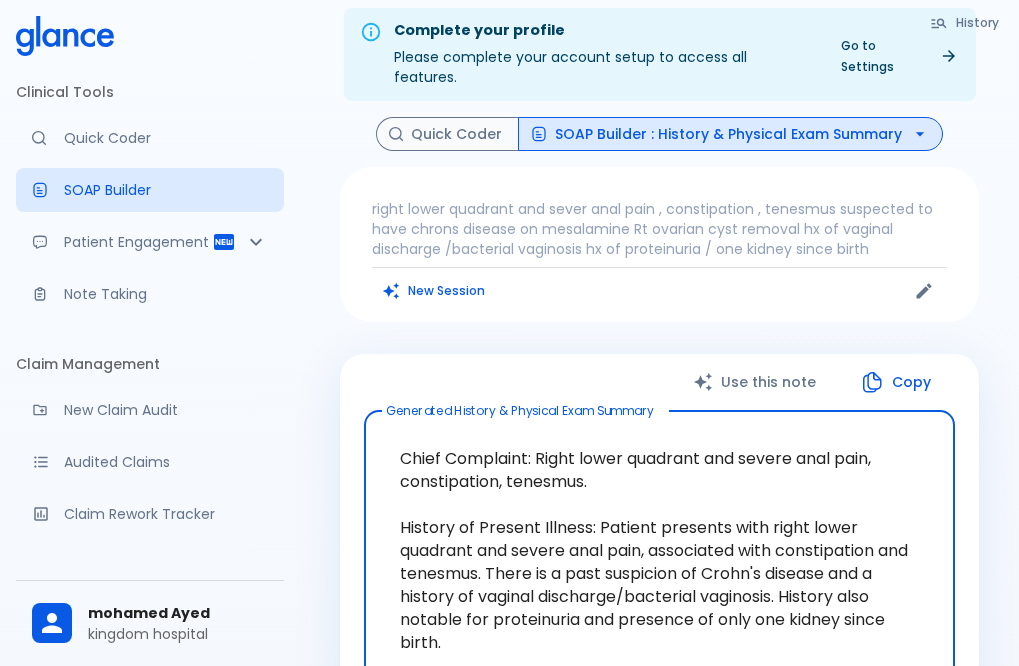 scroll, scrollTop: 300, scrollLeft: 0, axis: vertical 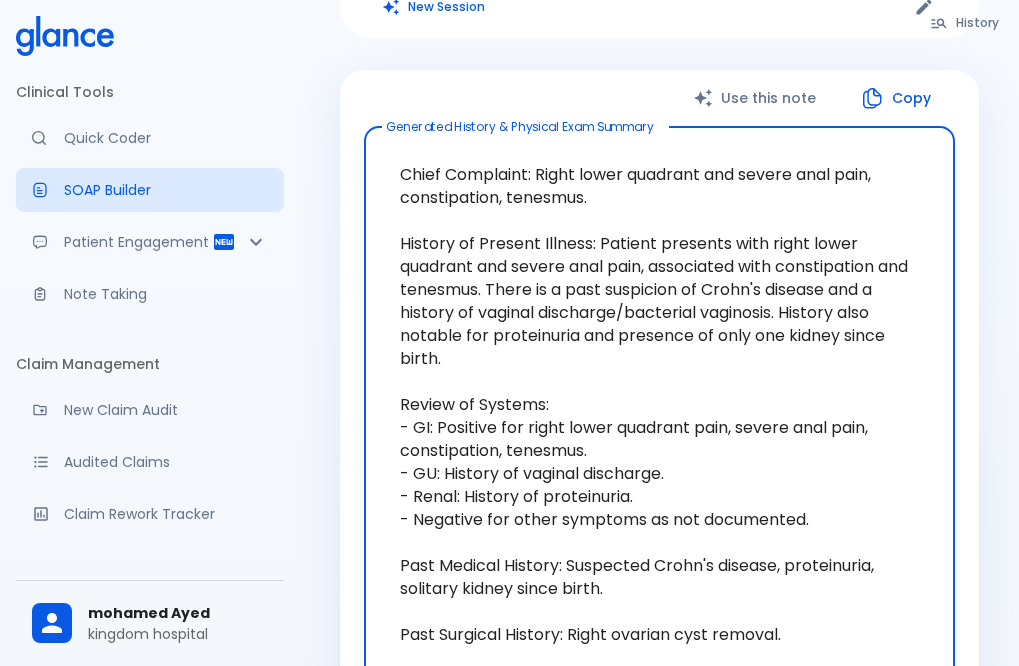 click on "Chief Complaint: Right lower quadrant and severe anal pain, constipation, tenesmus.
History of Present Illness: Patient presents with right lower quadrant and severe anal pain, associated with constipation and tenesmus. There is a past suspicion of Crohn's disease and a history of vaginal discharge/bacterial vaginosis. History also notable for proteinuria and presence of only one kidney since birth.
Review of Systems:
- GI: Positive for right lower quadrant pain, severe anal pain, constipation, tenesmus.
- GU: History of vaginal discharge.
- Renal: History of proteinuria.
- Negative for other symptoms as not documented.
Past Medical History: Suspected Crohn's disease, proteinuria, solitary kidney since birth.
Past Surgical History: Right ovarian cyst removal.
Family History: Not documented.
Social History: Not documented.
Medications: Mesalamine (dose not specified).
Allergies: Not documented.
Physical Examination: Not documented." at bounding box center [659, 519] 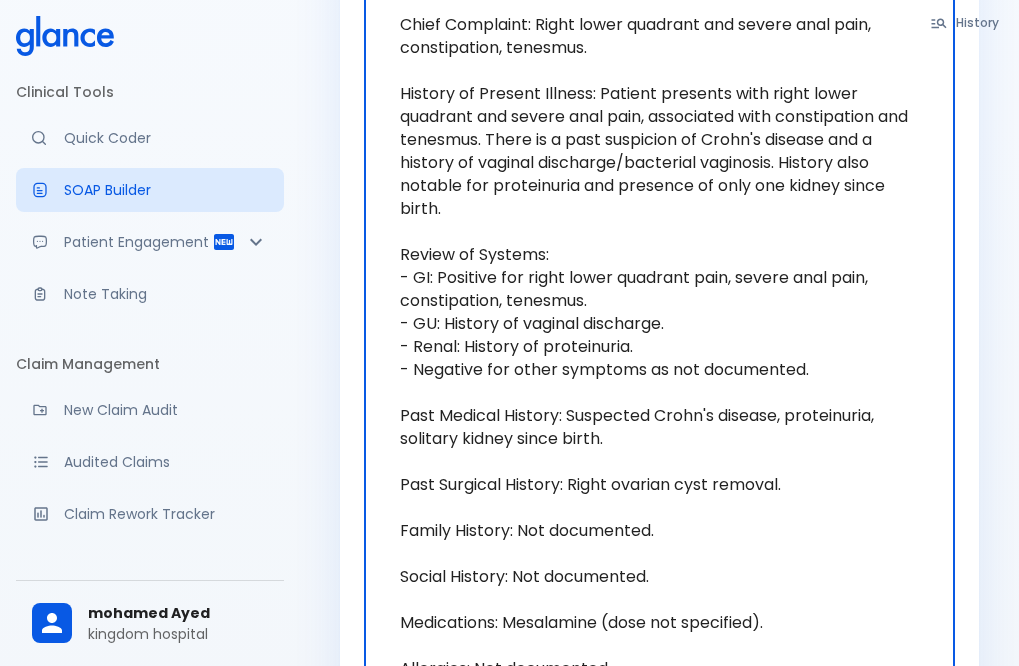 scroll, scrollTop: 500, scrollLeft: 0, axis: vertical 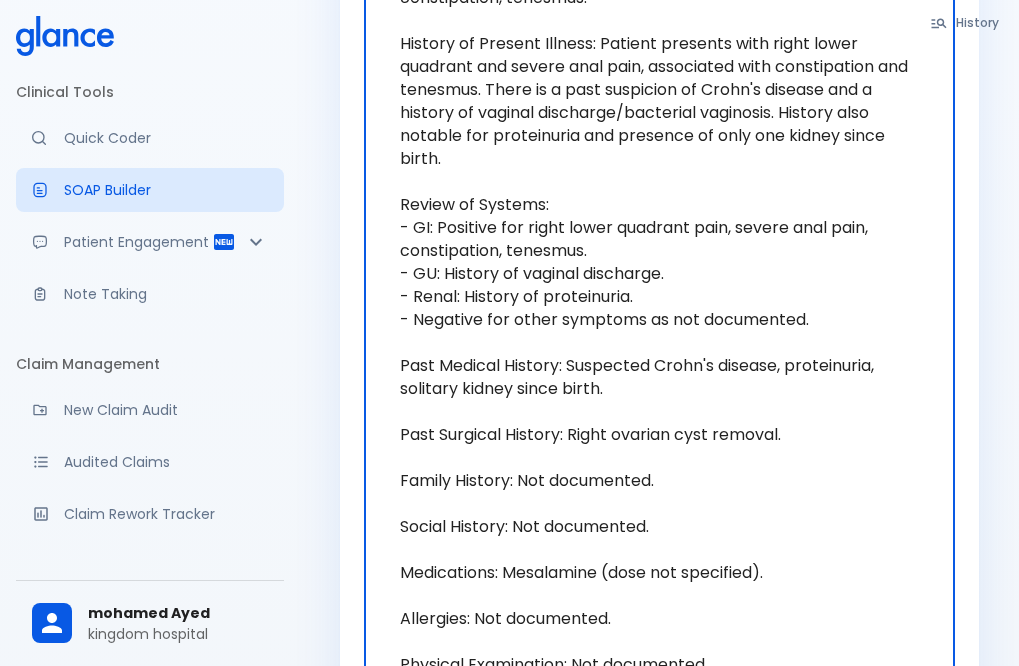drag, startPoint x: 675, startPoint y: 225, endPoint x: 857, endPoint y: 493, distance: 323.9568 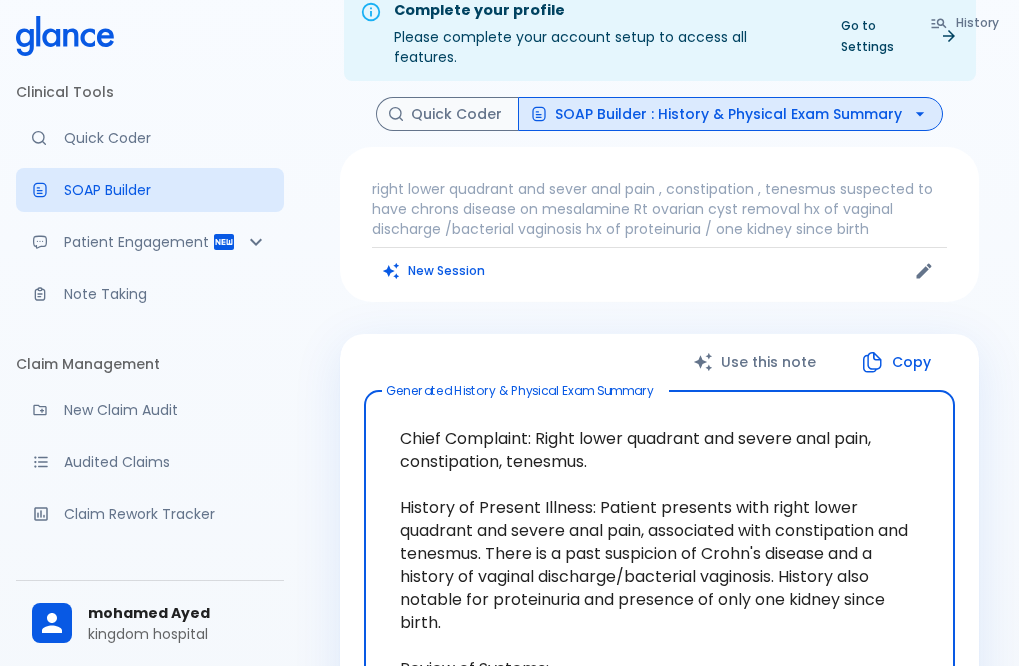 scroll, scrollTop: 0, scrollLeft: 0, axis: both 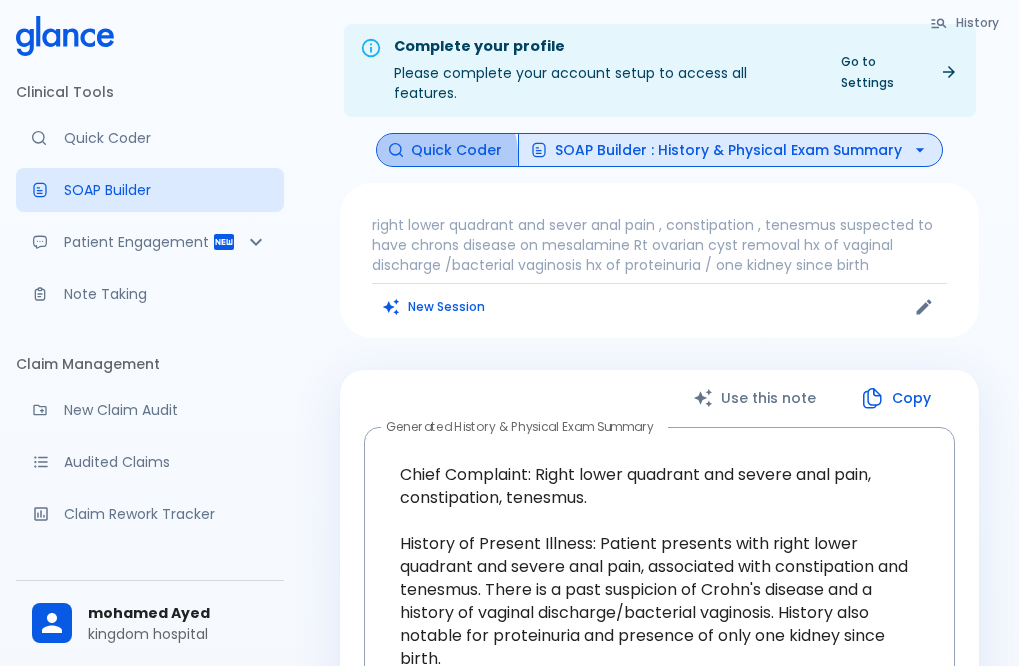 click on "Quick Coder" at bounding box center (447, 150) 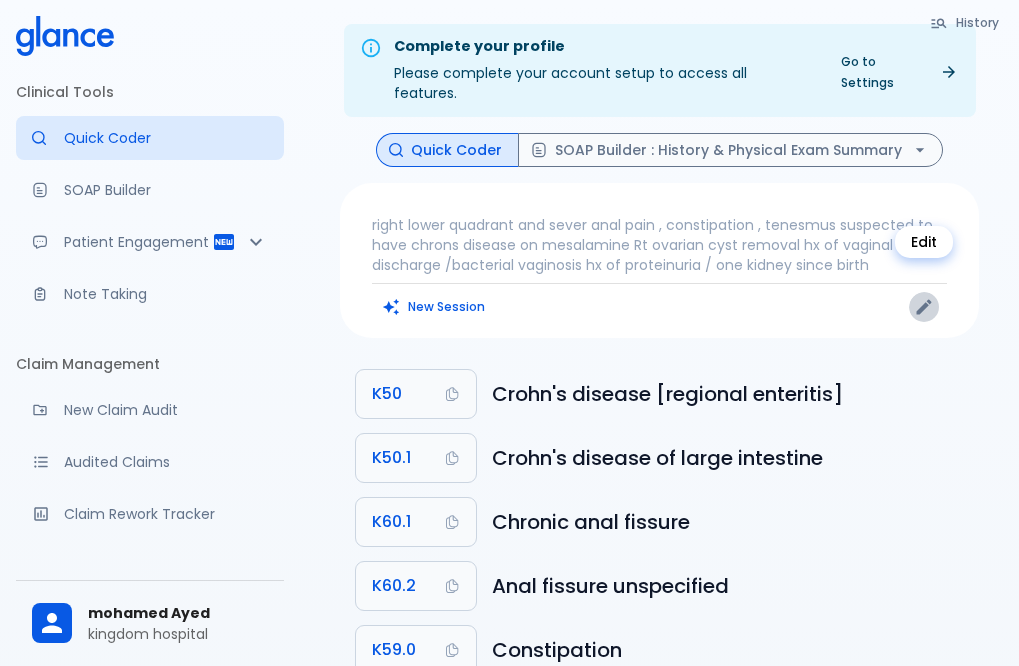 click 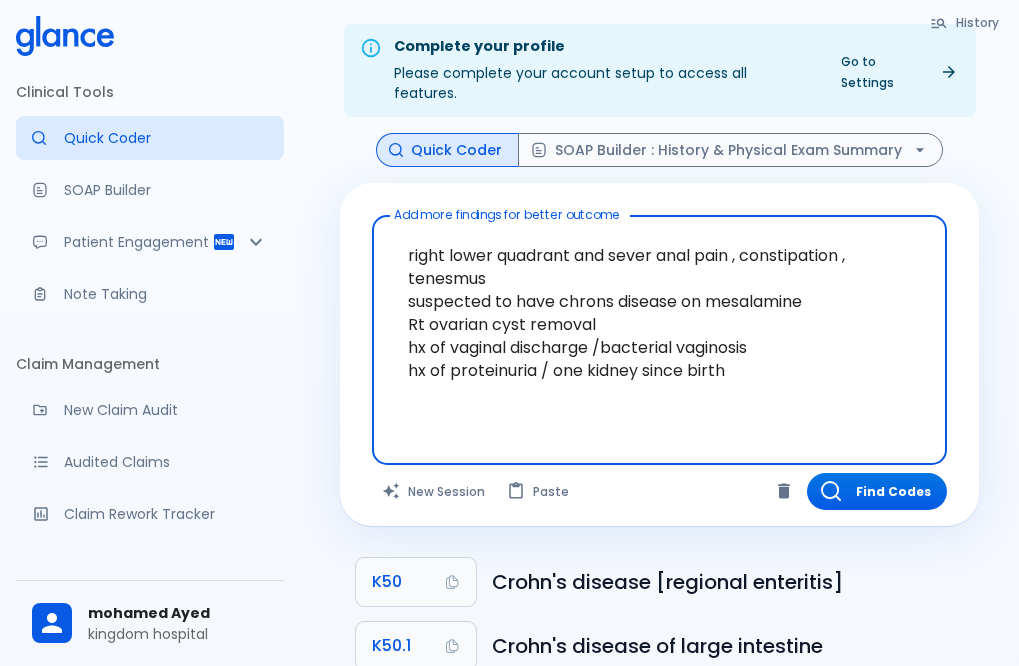 click on "right lower quadrant and sever anal pain , constipation , tenesmus
suspected to have chrons disease on mesalamine
Rt ovarian cyst removal
hx of vaginal discharge /bacterial vaginosis
hx of proteinuria / one kidney since birth" at bounding box center [659, 324] 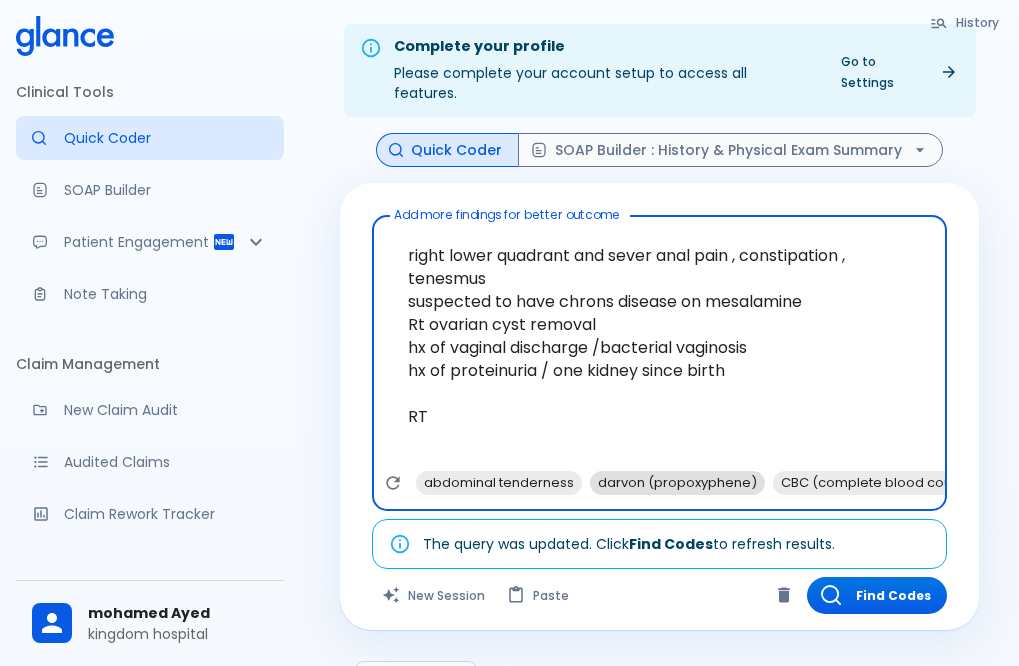 click on "abdominal tenderness" at bounding box center [499, 482] 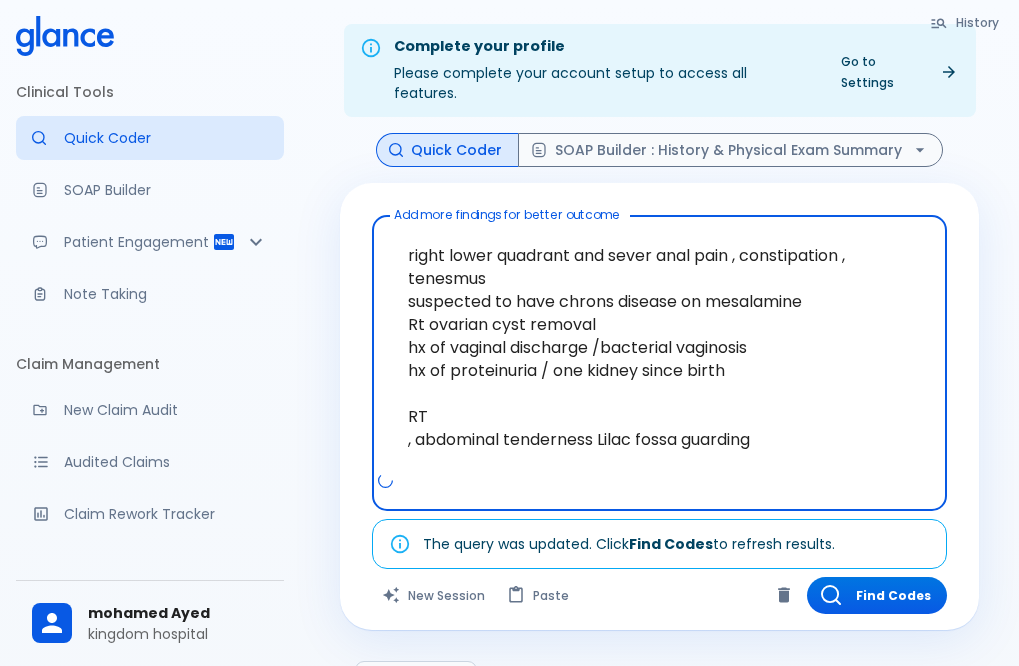 click on "right lower quadrant and sever anal pain , constipation , tenesmus
suspected to have chrons disease on mesalamine
Rt ovarian cyst removal
hx of vaginal discharge /bacterial vaginosis
hx of proteinuria / one kidney since birth
RT
, abdominal tenderness Lilac fossa guarding" at bounding box center (659, 347) 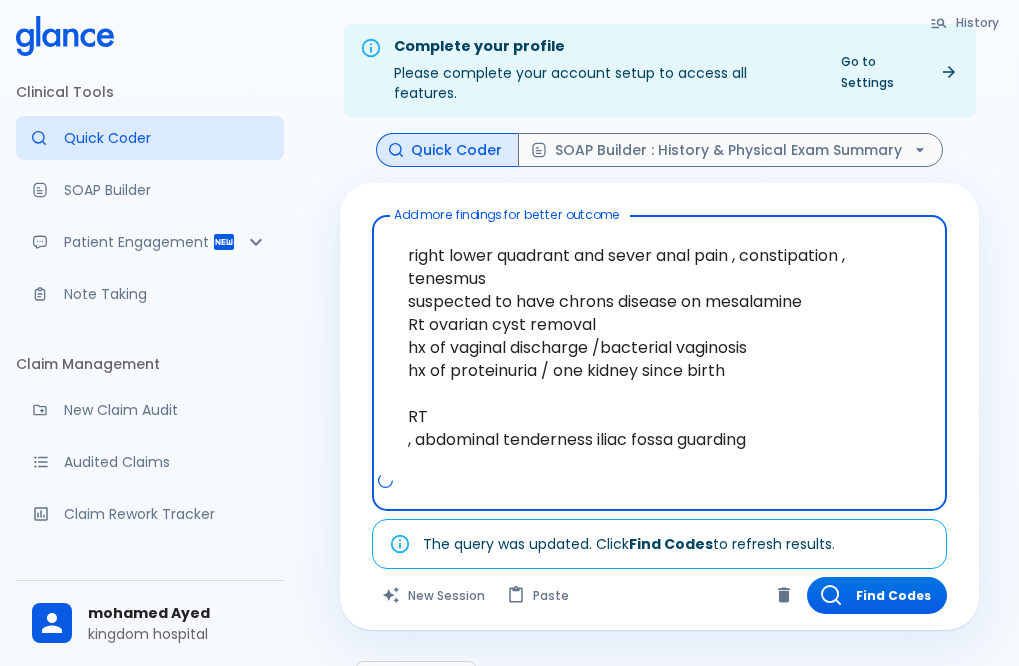 drag, startPoint x: 416, startPoint y: 419, endPoint x: 703, endPoint y: 419, distance: 287 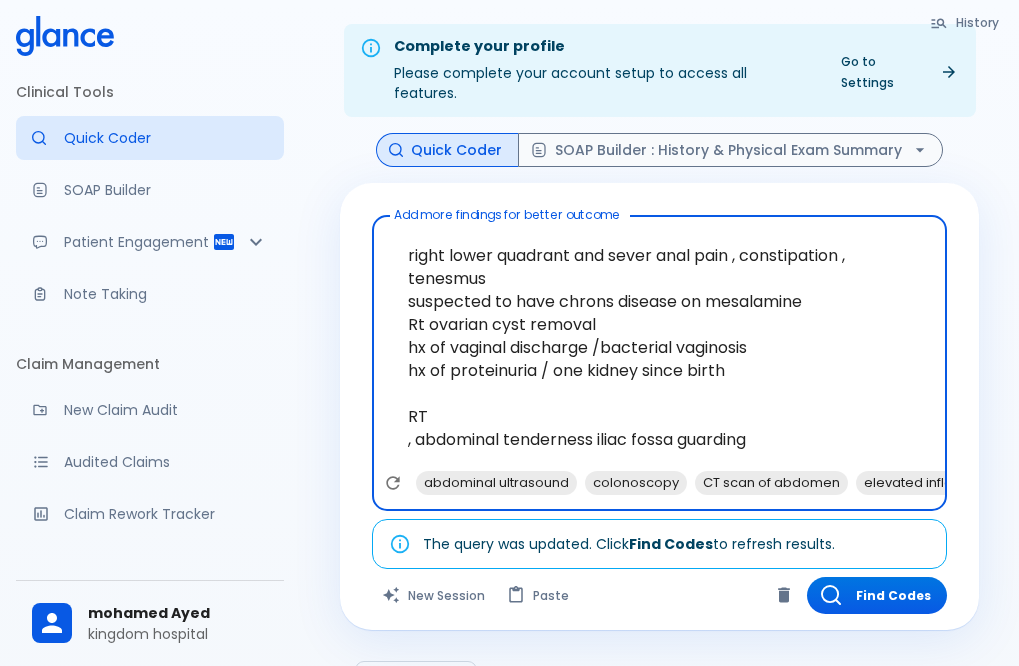 type on "right lower quadrant and sever anal pain , constipation , tenesmus
suspected to have chrons disease on mesalamine
Rt ovarian cyst removal
hx of vaginal discharge /bacterial vaginosis
hx of proteinuria / one kidney since birth
RT
, abdominal tenderness iliac fossa guarding" 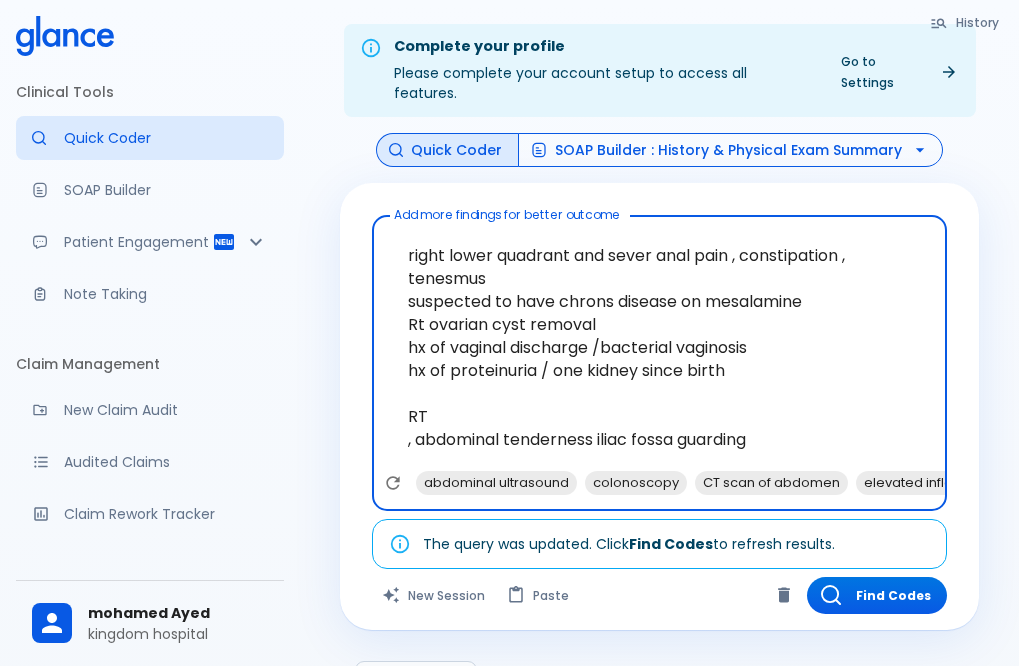 click on "SOAP Builder   : History & Physical Exam Summary" at bounding box center (730, 150) 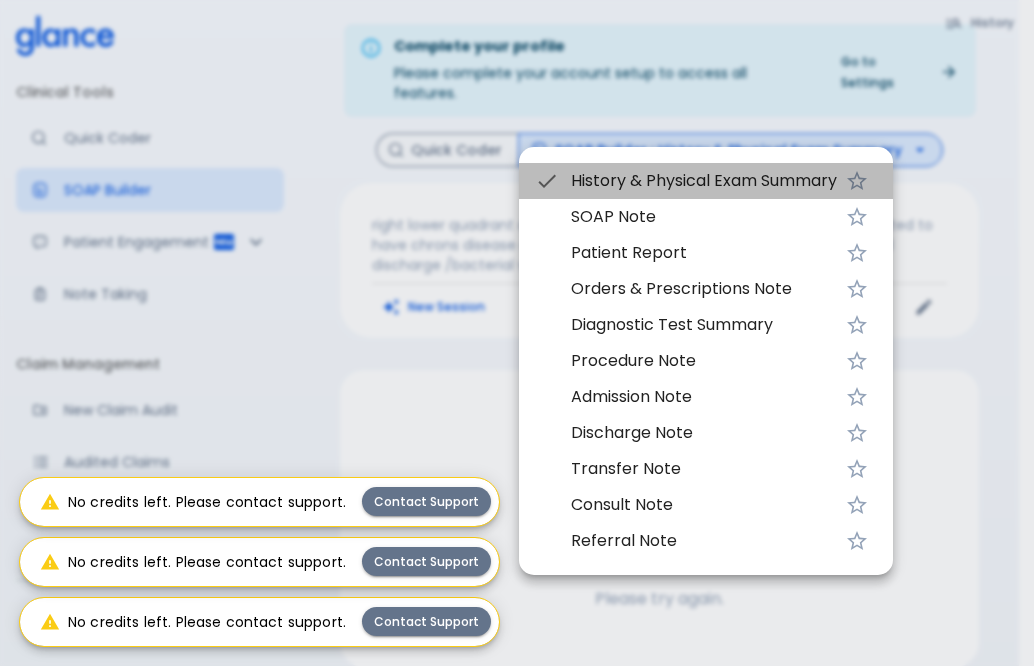 click on "History & Physical Exam Summary" at bounding box center [704, 181] 